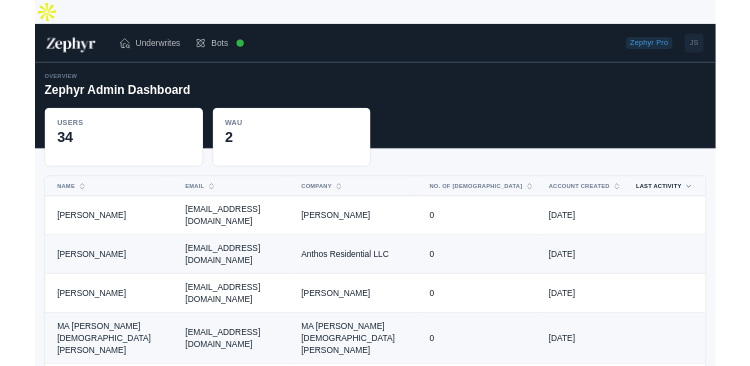scroll, scrollTop: 0, scrollLeft: 0, axis: both 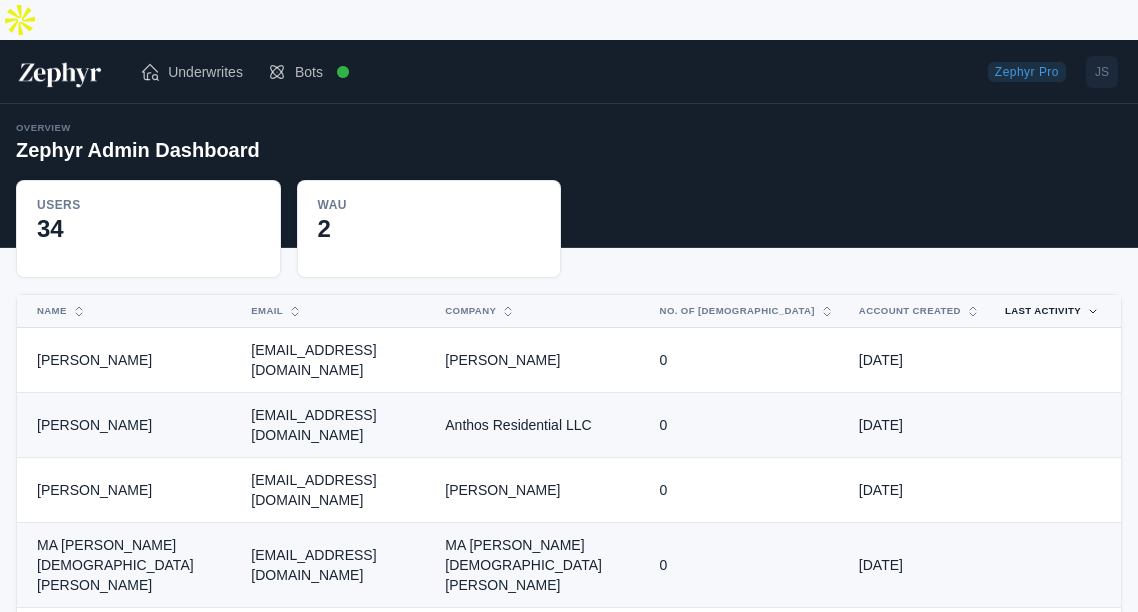click on "Jun 18, 2025" at bounding box center (920, 565) 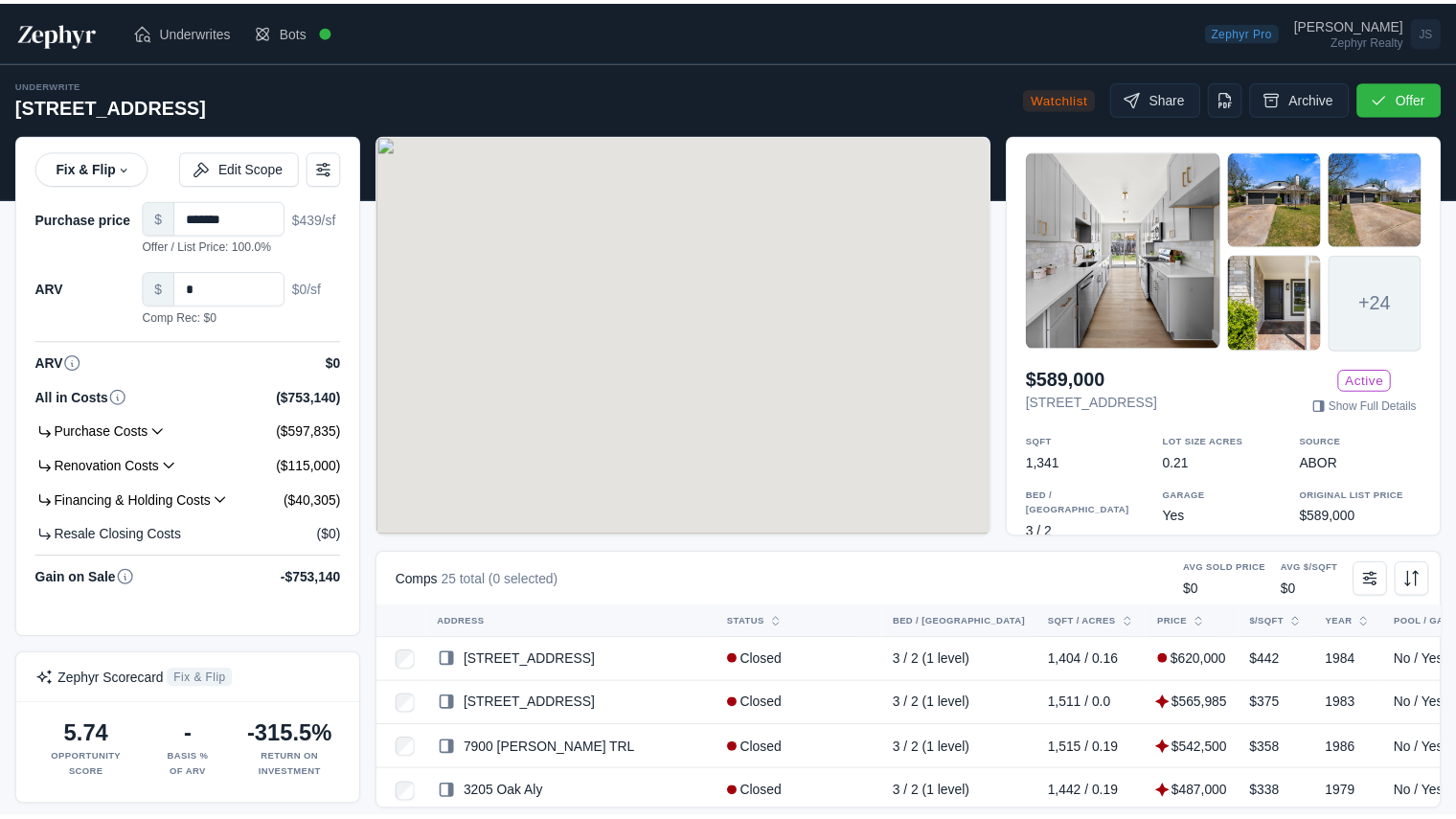 scroll, scrollTop: 0, scrollLeft: 0, axis: both 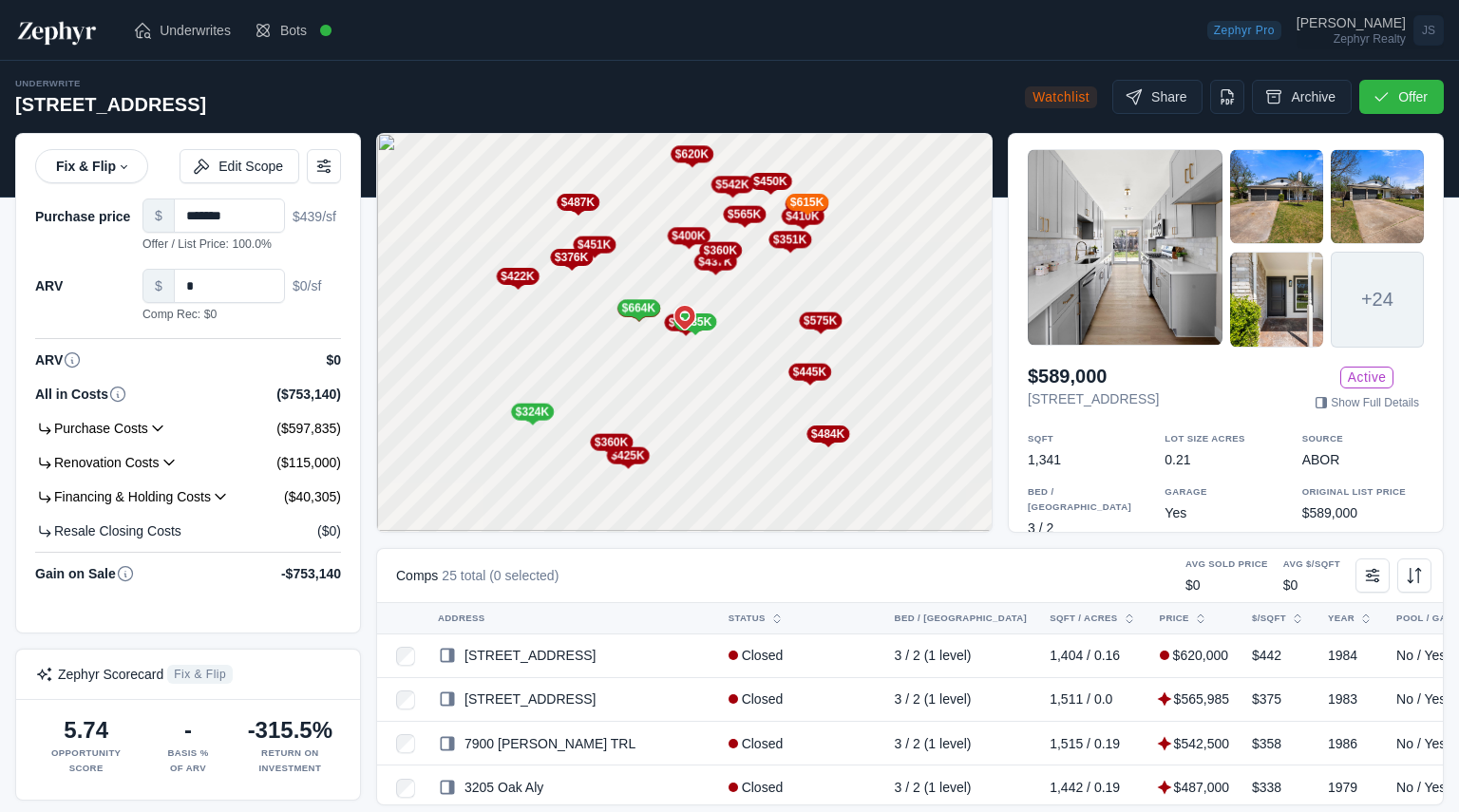 click on "Zephyr Realty" at bounding box center (1351, 39) 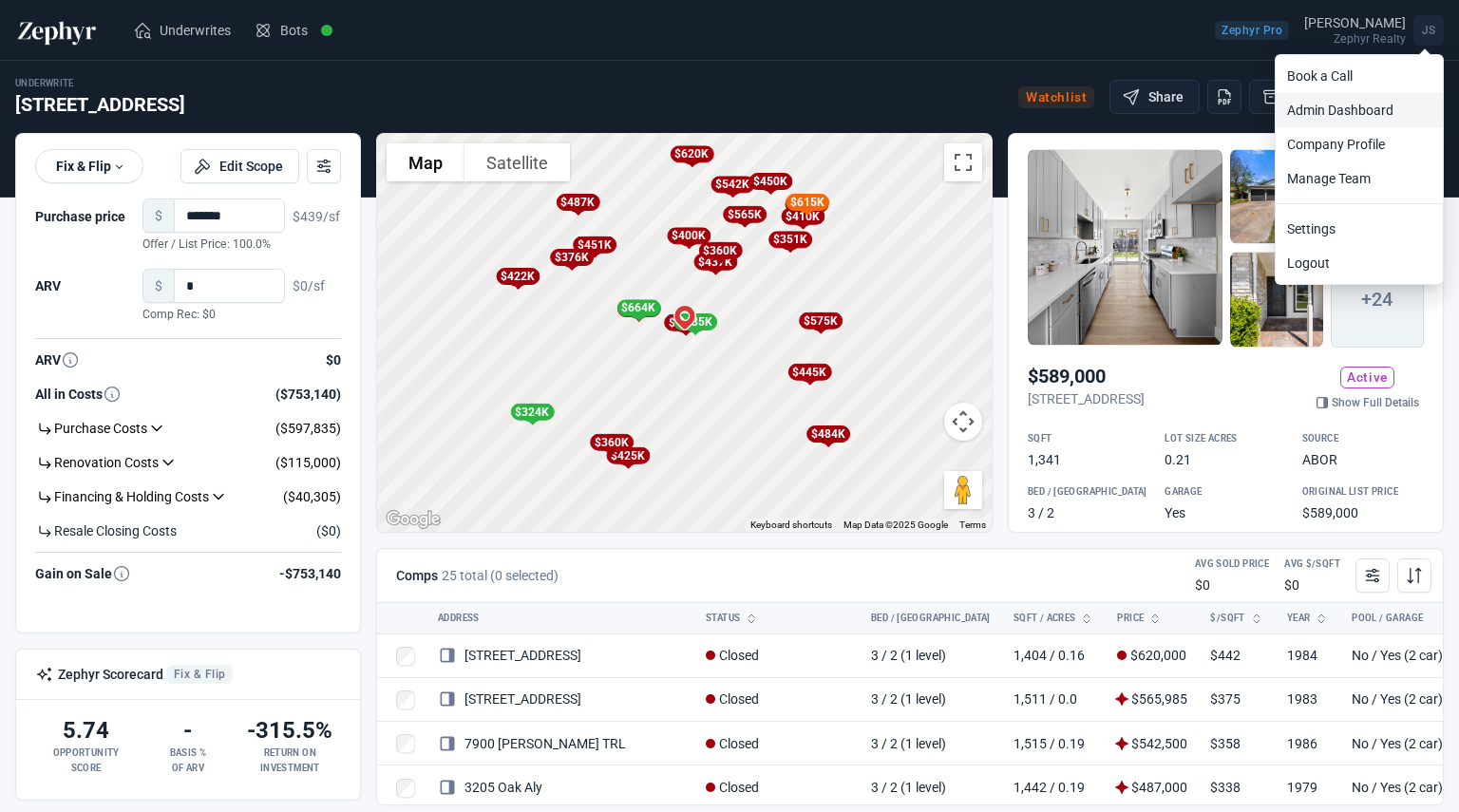 click on "Admin Dashboard" at bounding box center [1359, 110] 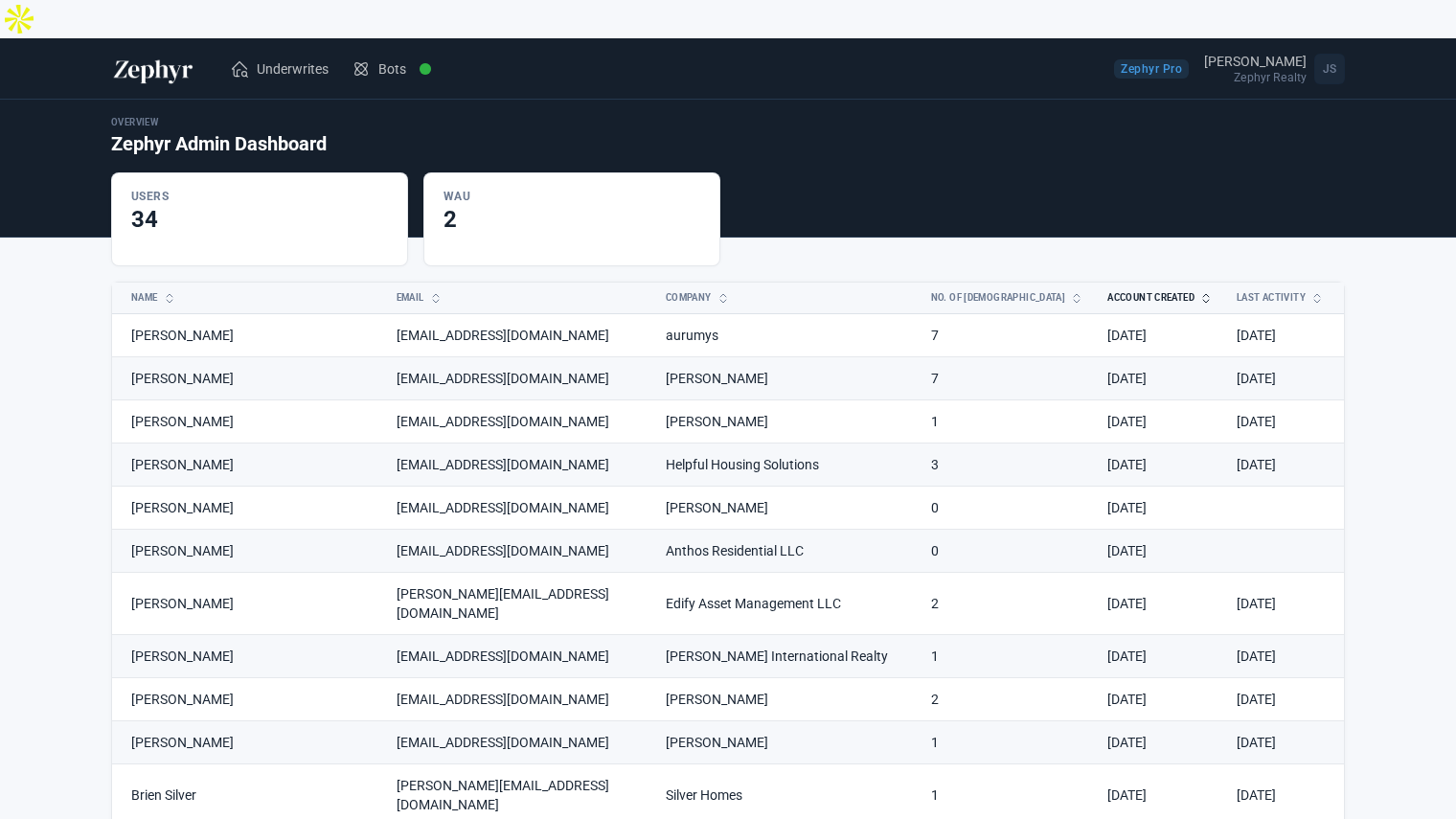 click on "Account Created" at bounding box center [1149, 298] 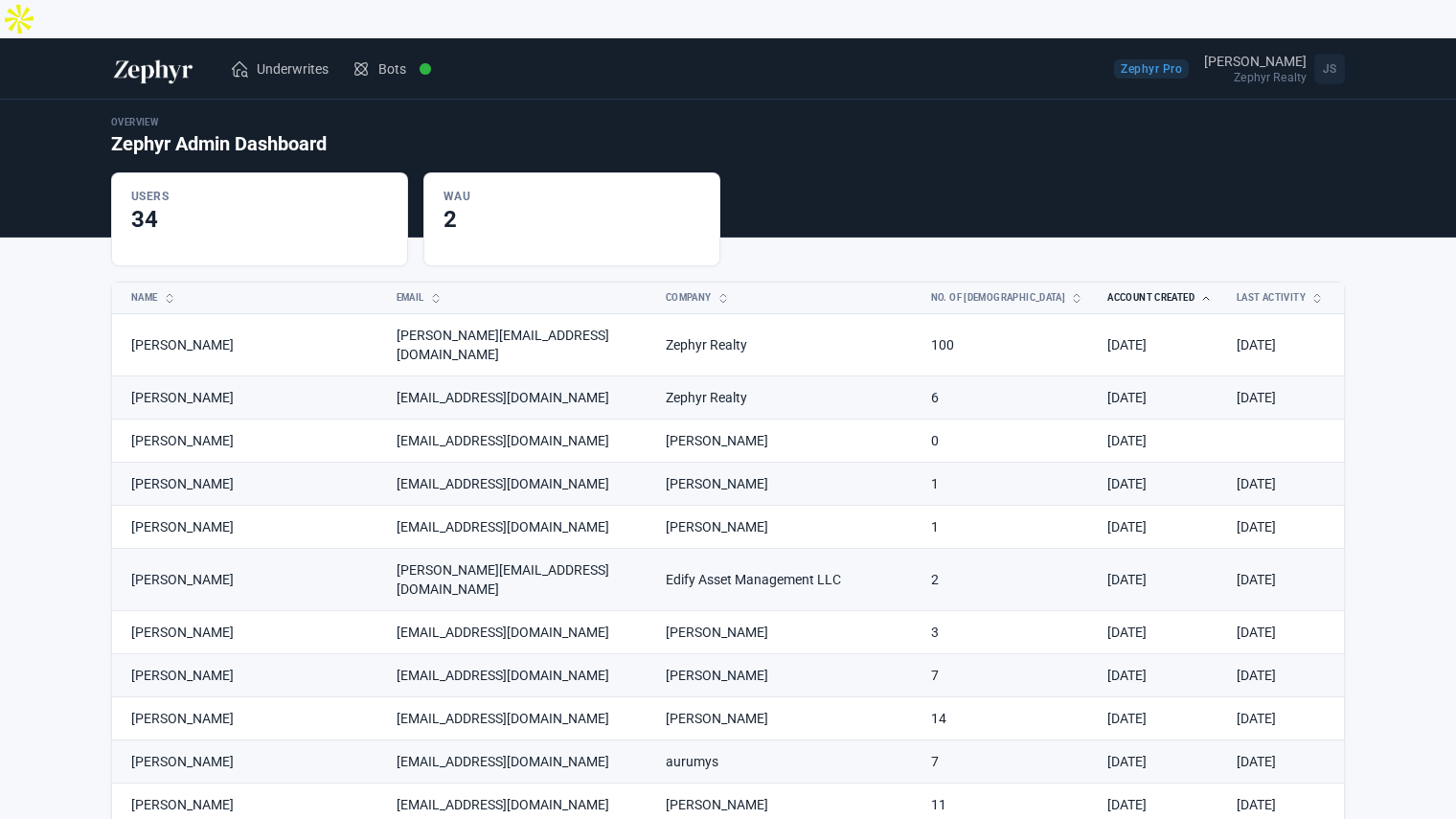 click on "Account Created" at bounding box center (1149, 298) 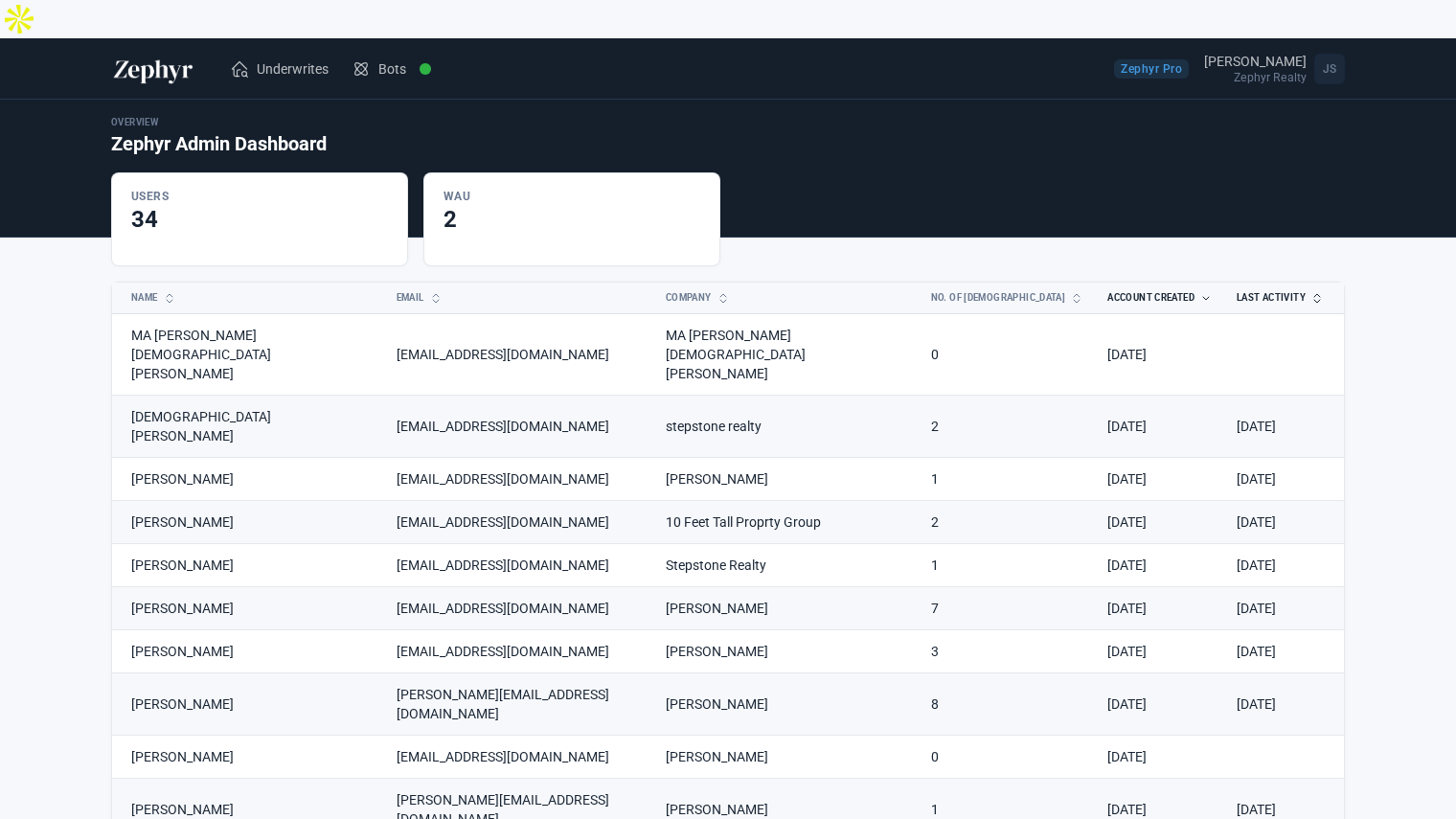 click on "Last Activity" at bounding box center (1269, 298) 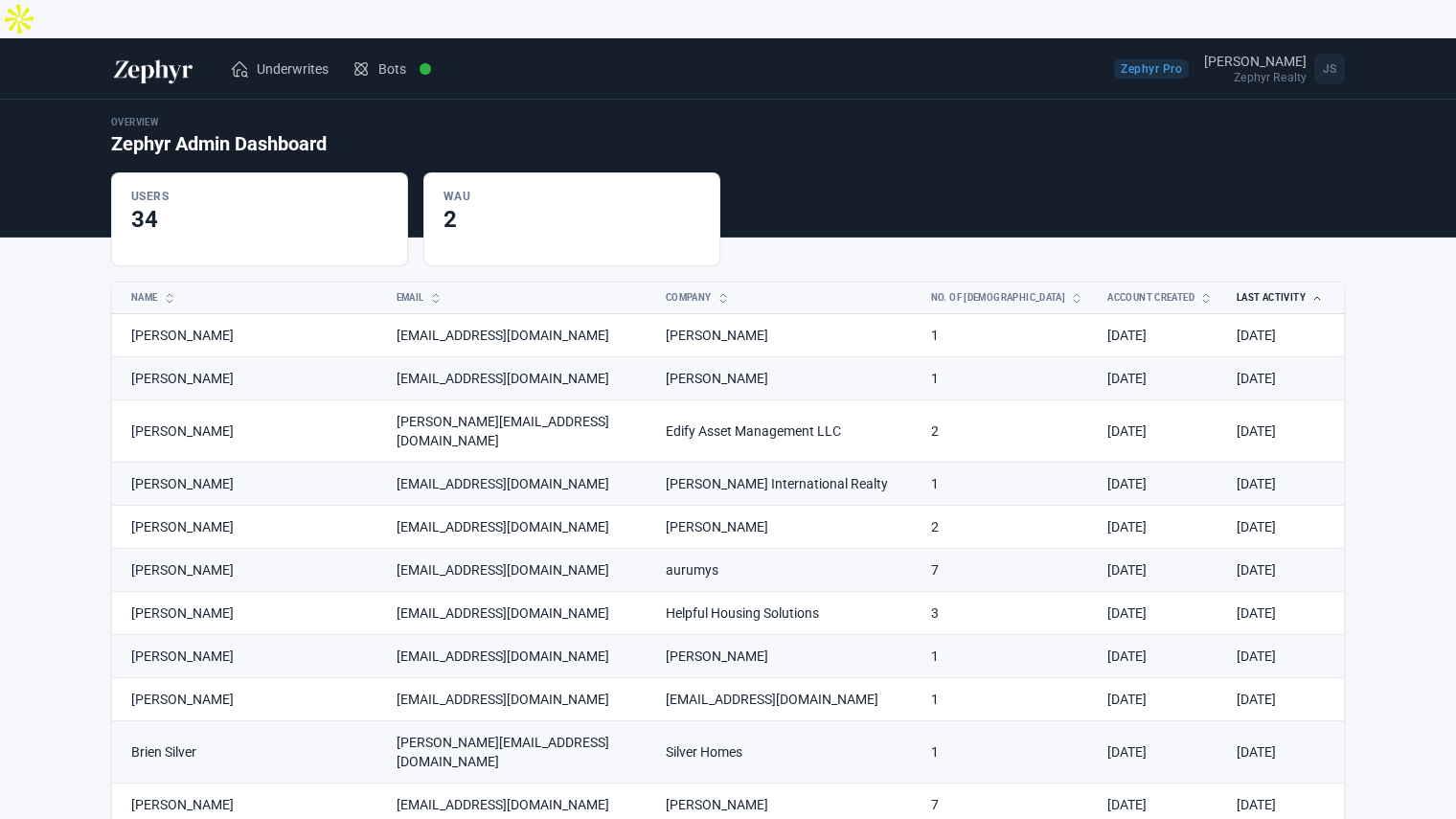click on "Last Activity" at bounding box center (1269, 298) 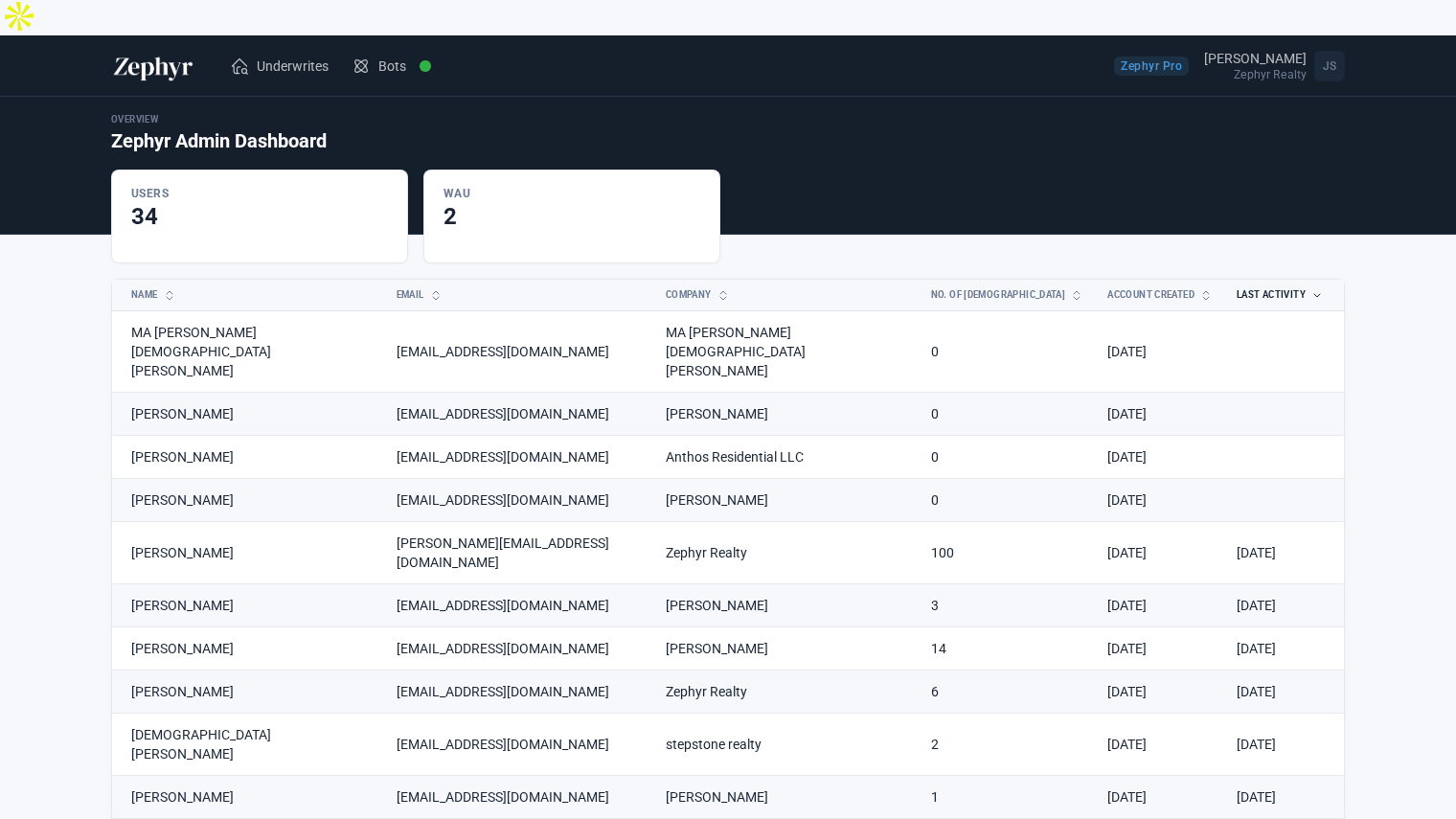 scroll, scrollTop: 0, scrollLeft: 0, axis: both 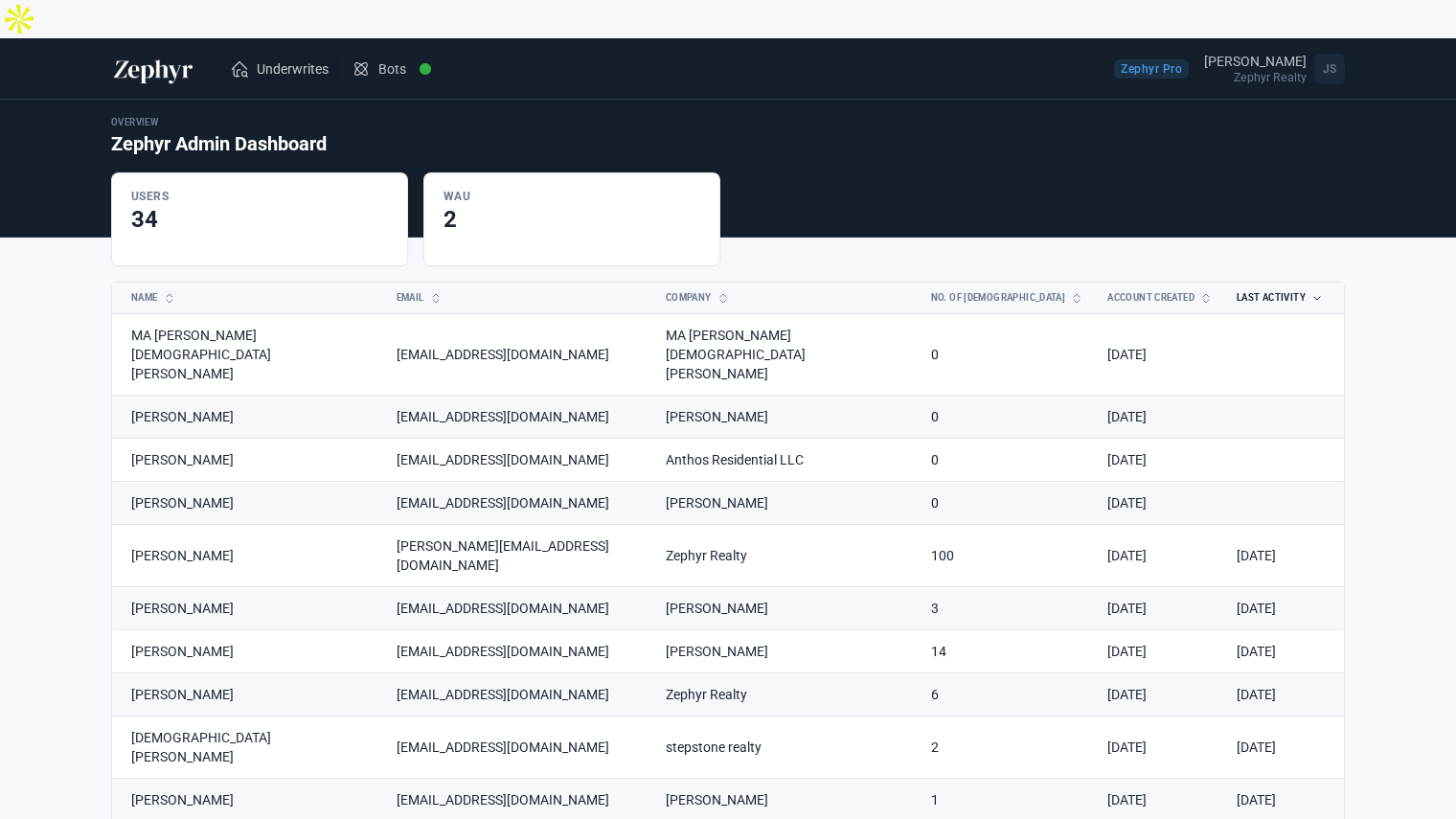 click on "Underwrites" at bounding box center (292, 69) 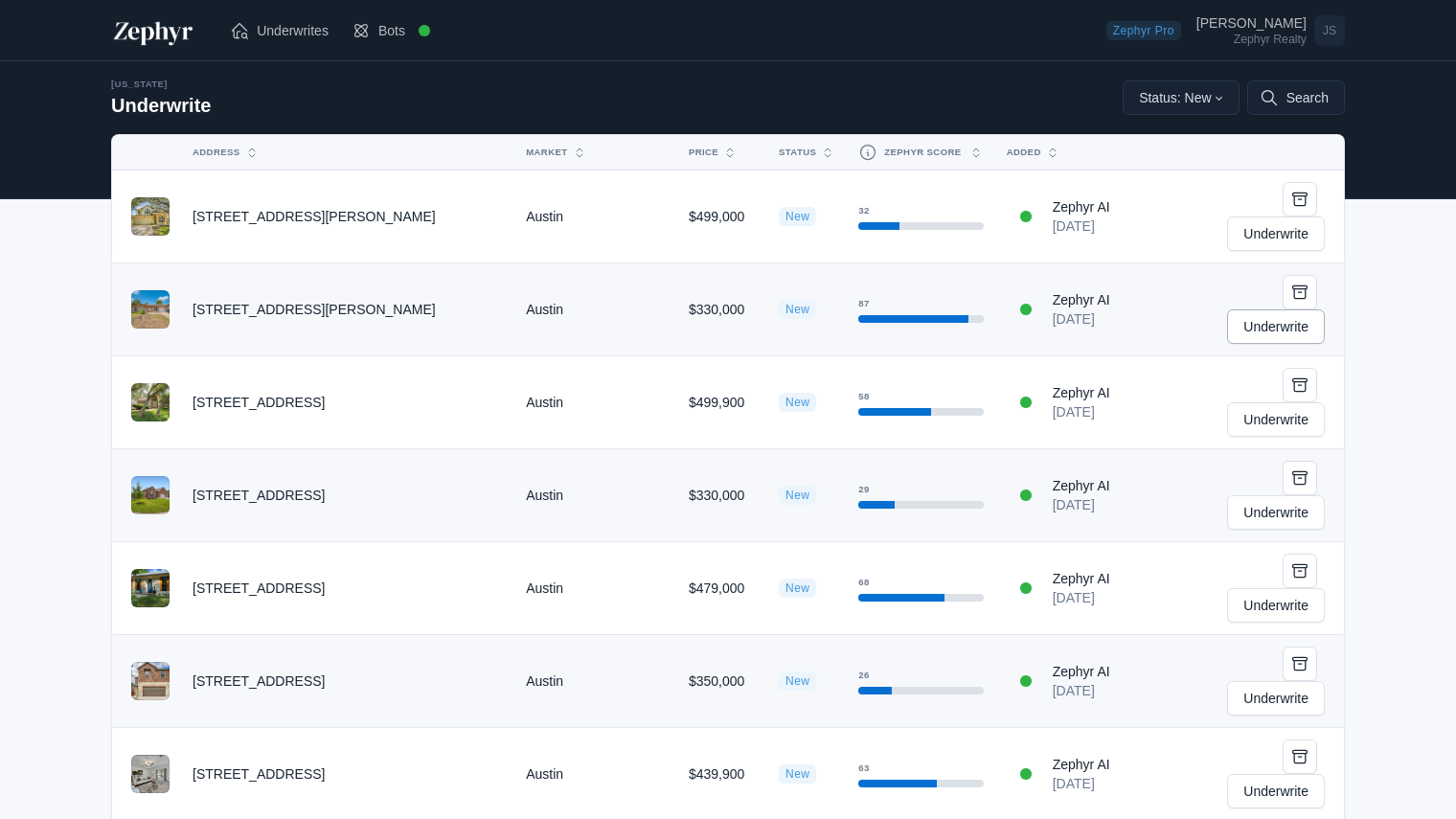 scroll, scrollTop: 0, scrollLeft: 0, axis: both 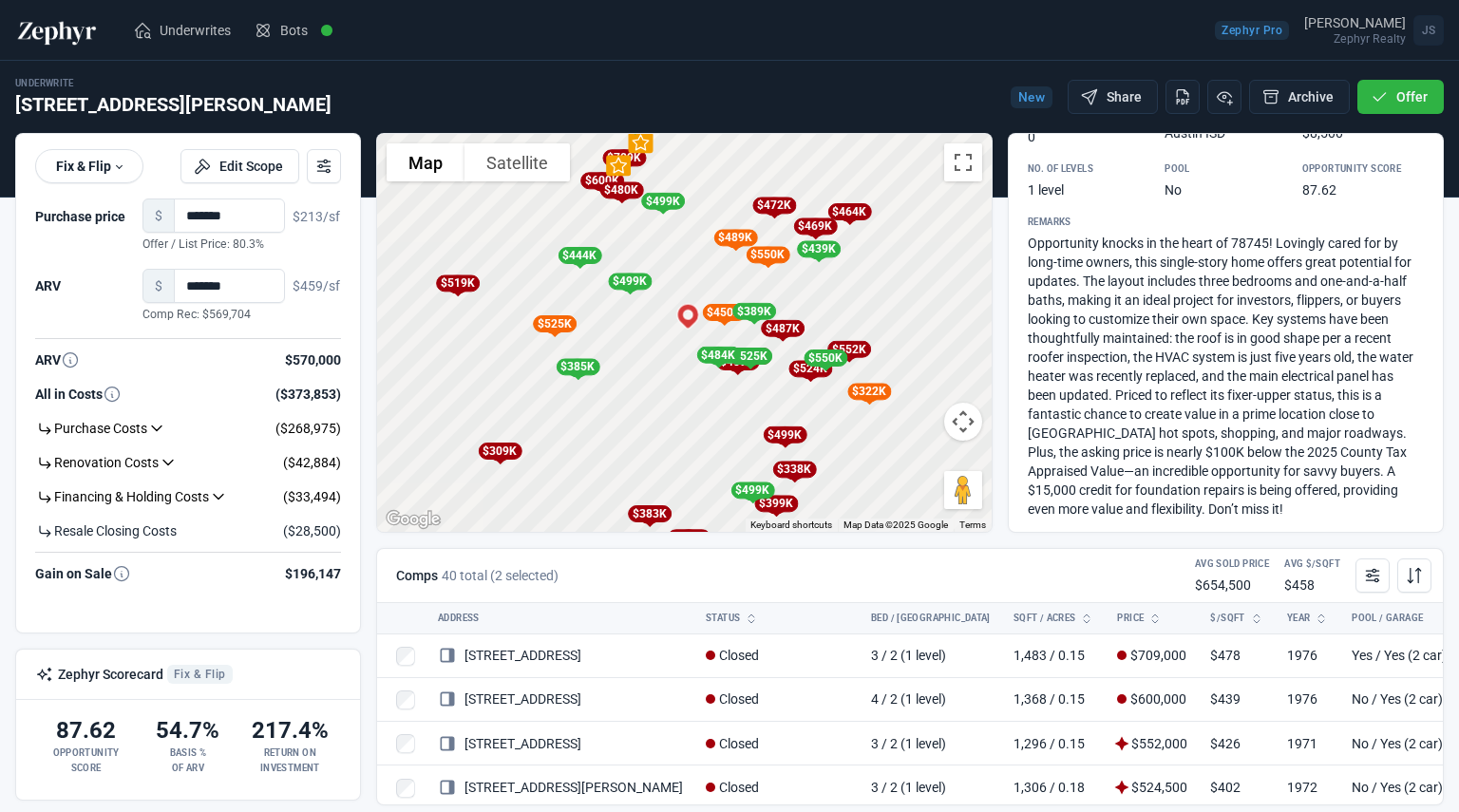 drag, startPoint x: 883, startPoint y: 300, endPoint x: 866, endPoint y: 288, distance: 20.808652 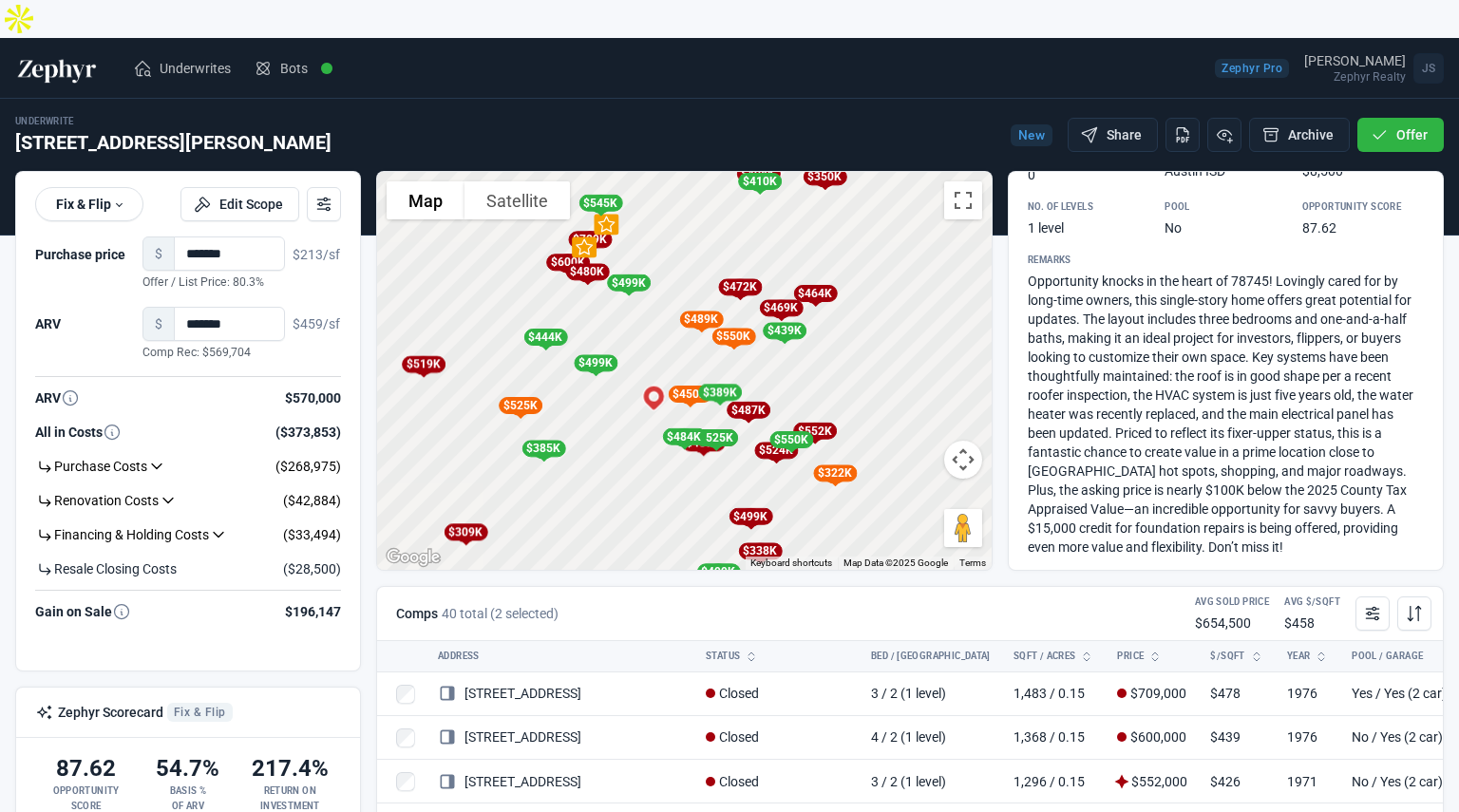 drag, startPoint x: 877, startPoint y: 274, endPoint x: 848, endPoint y: 314, distance: 49.406477 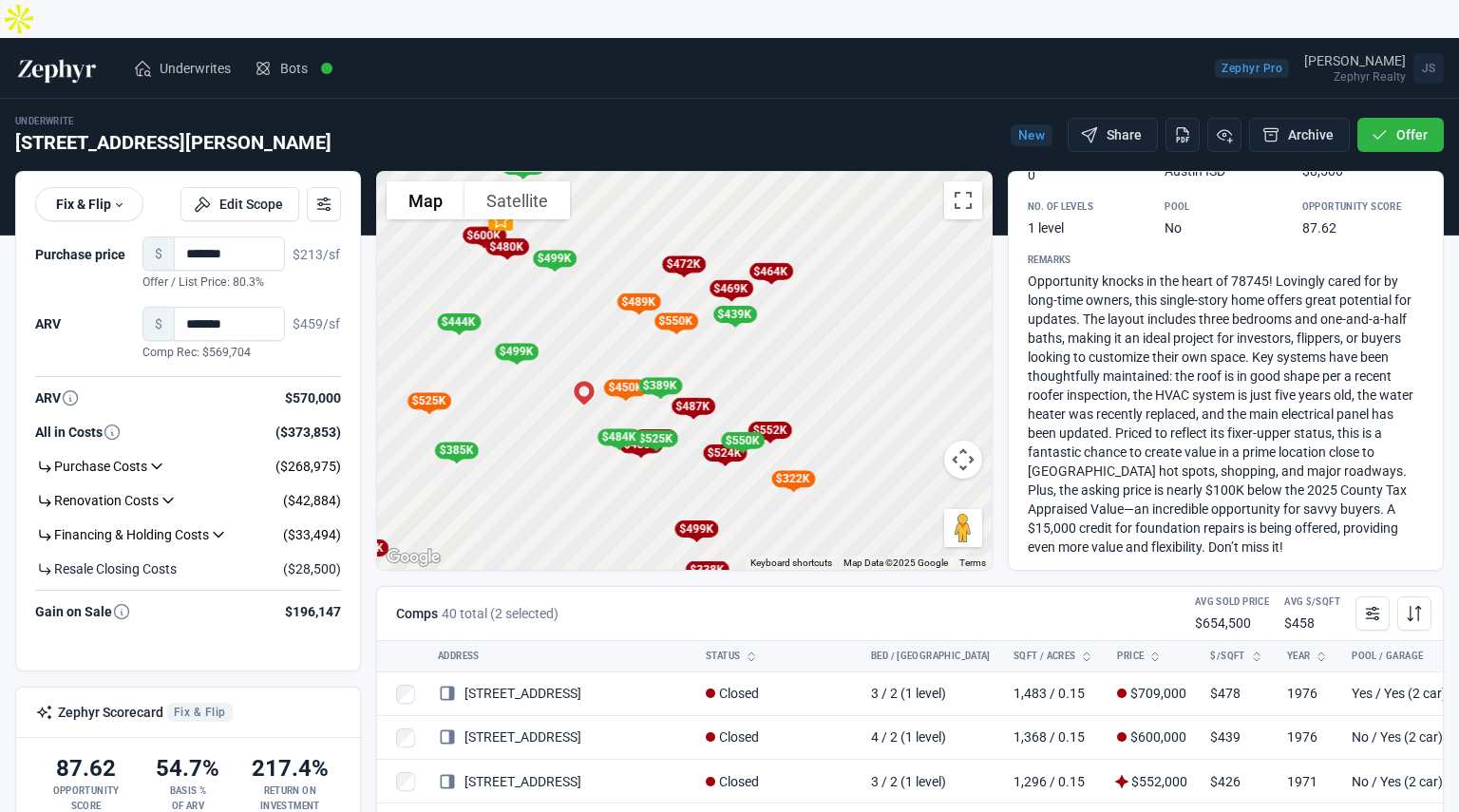 drag, startPoint x: 869, startPoint y: 349, endPoint x: 787, endPoint y: 328, distance: 84.64632 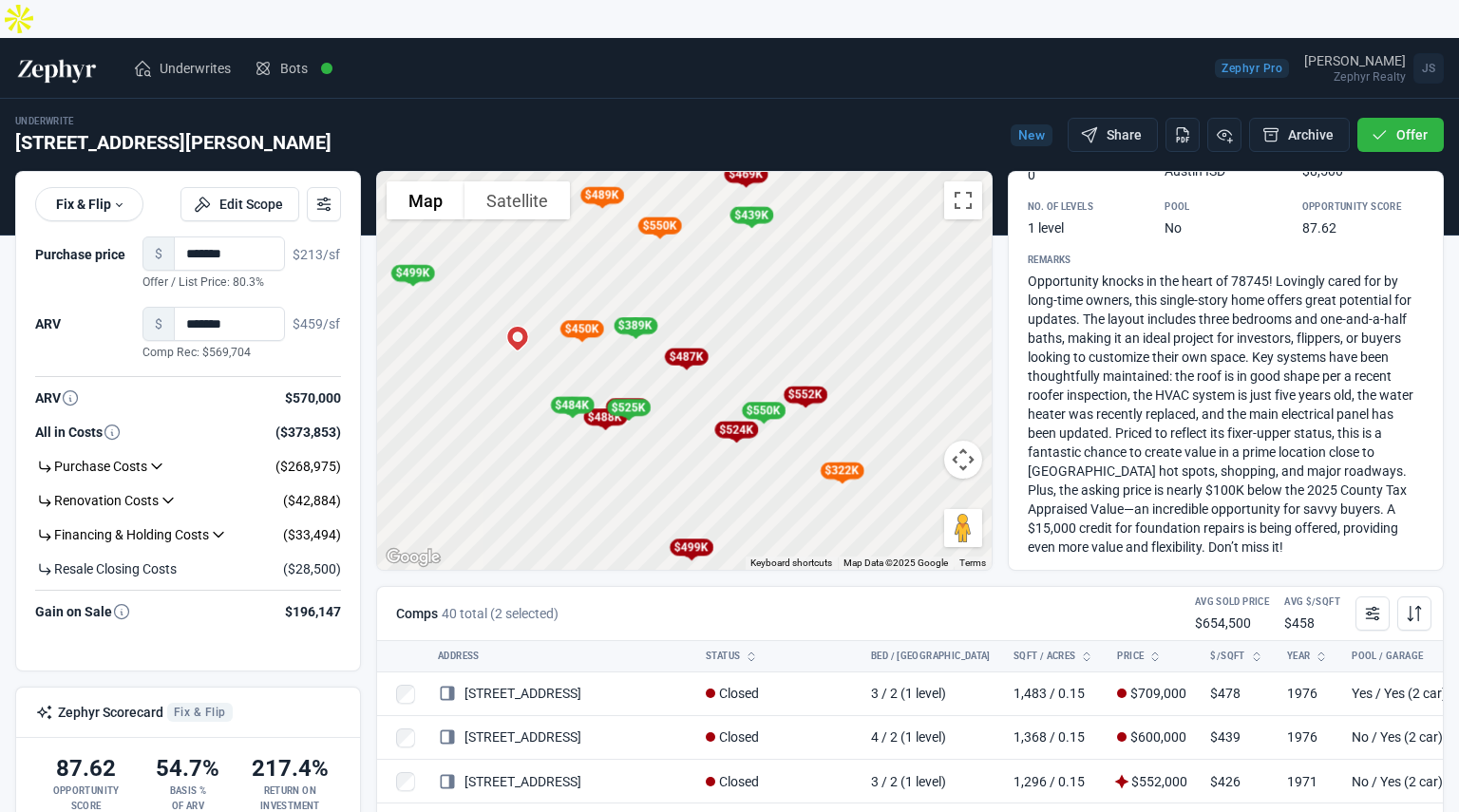 drag, startPoint x: 836, startPoint y: 341, endPoint x: 846, endPoint y: 327, distance: 17.204651 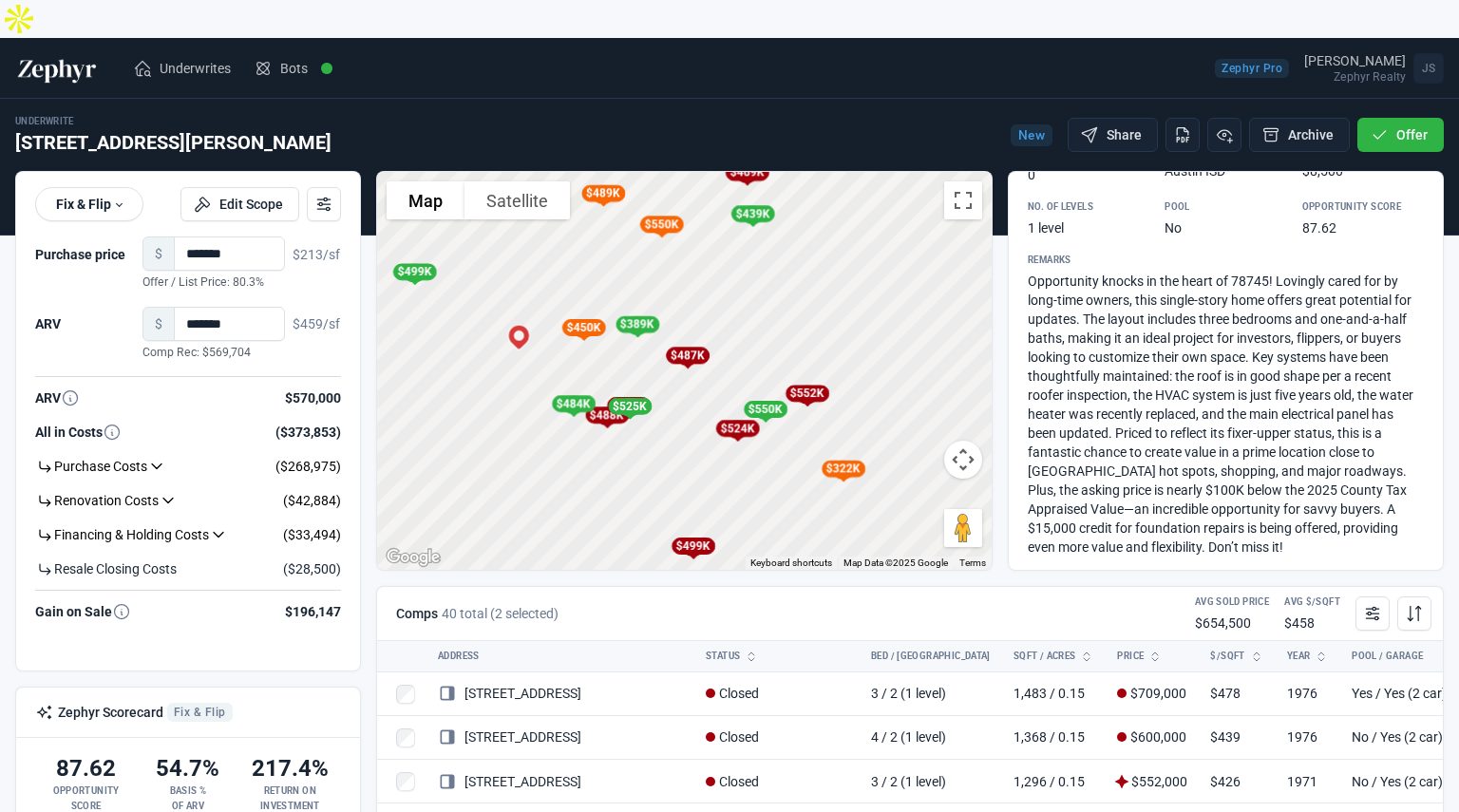click on "$552K" at bounding box center (806, 394) 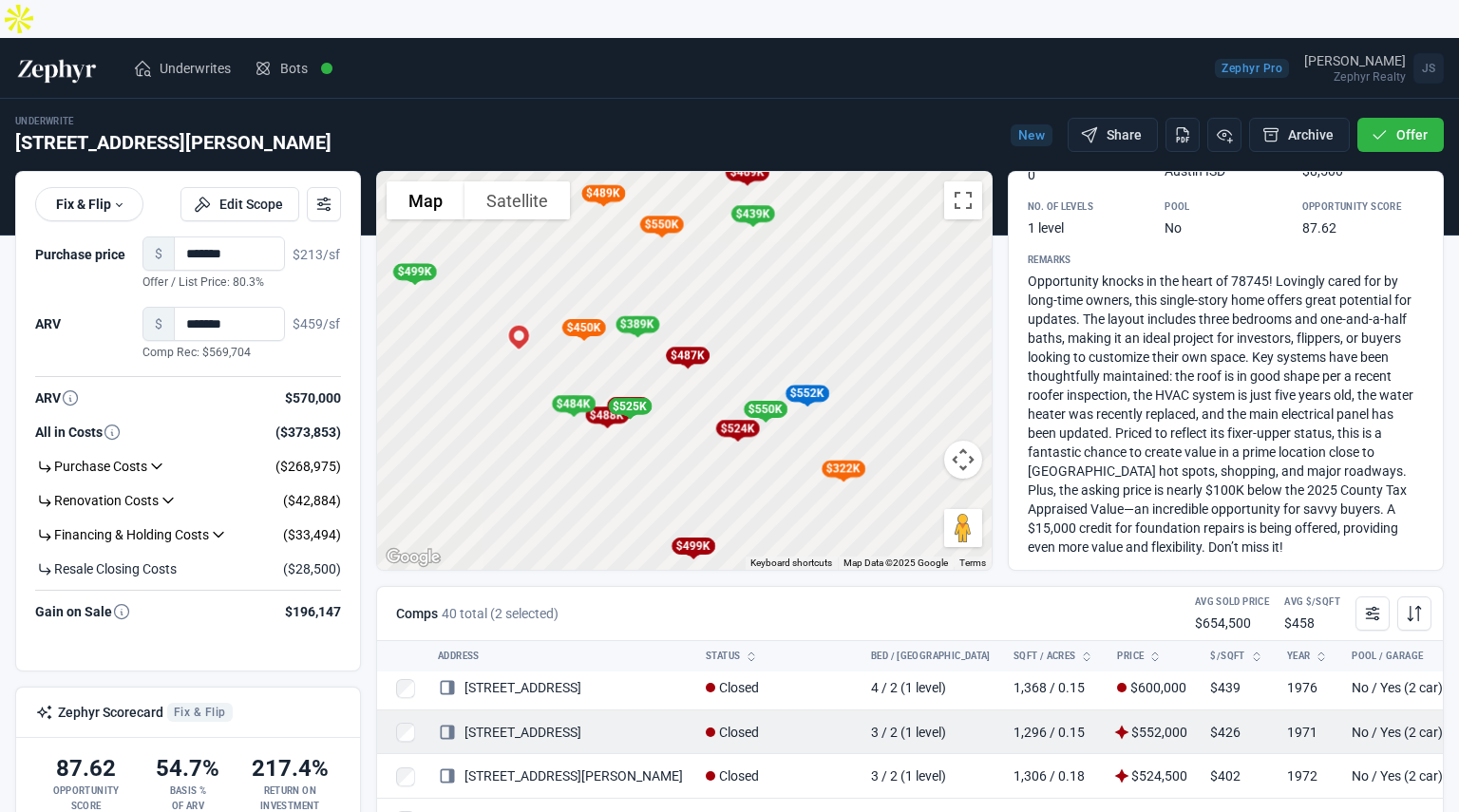 click at bounding box center (1479, 732) 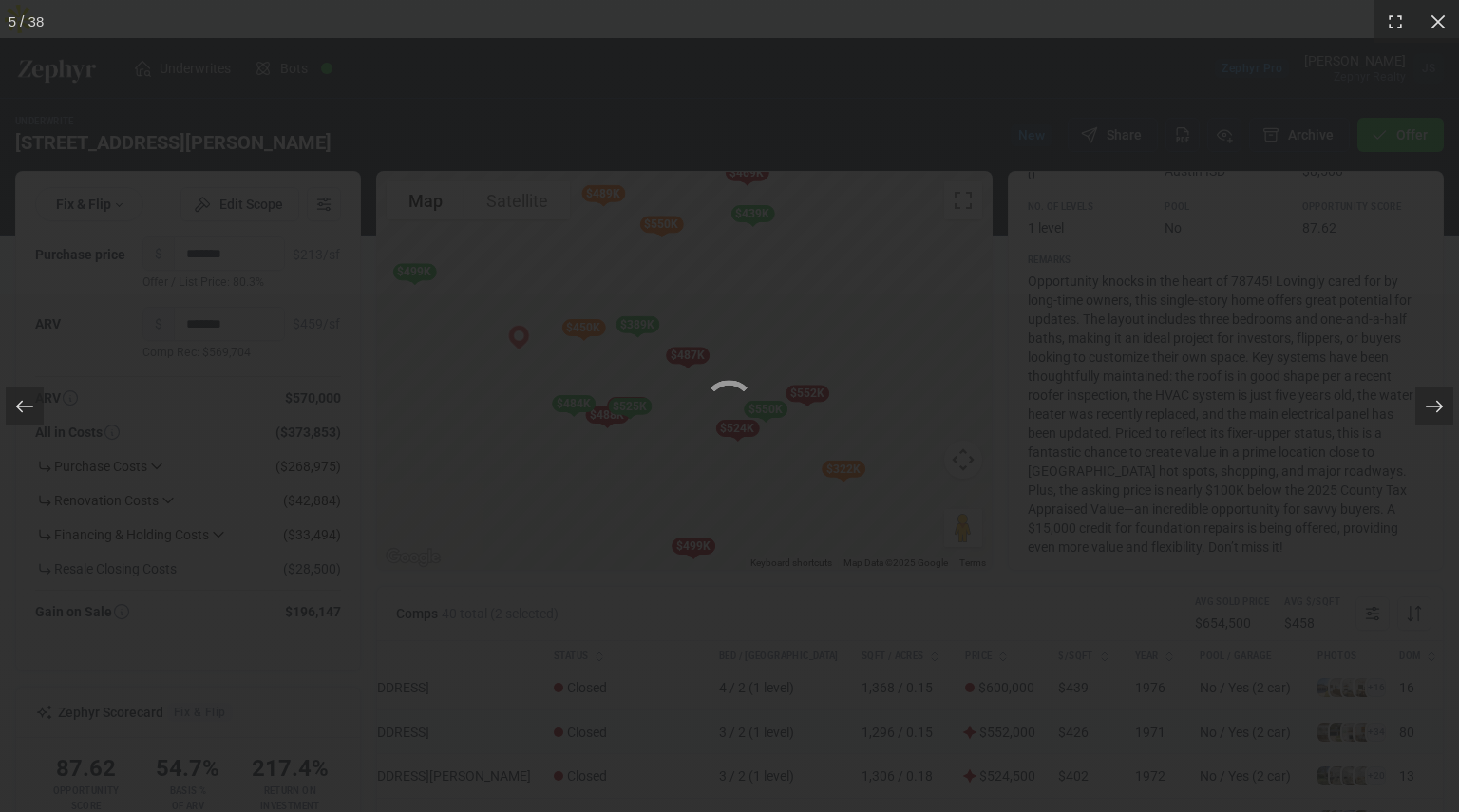 scroll, scrollTop: 49, scrollLeft: 158, axis: both 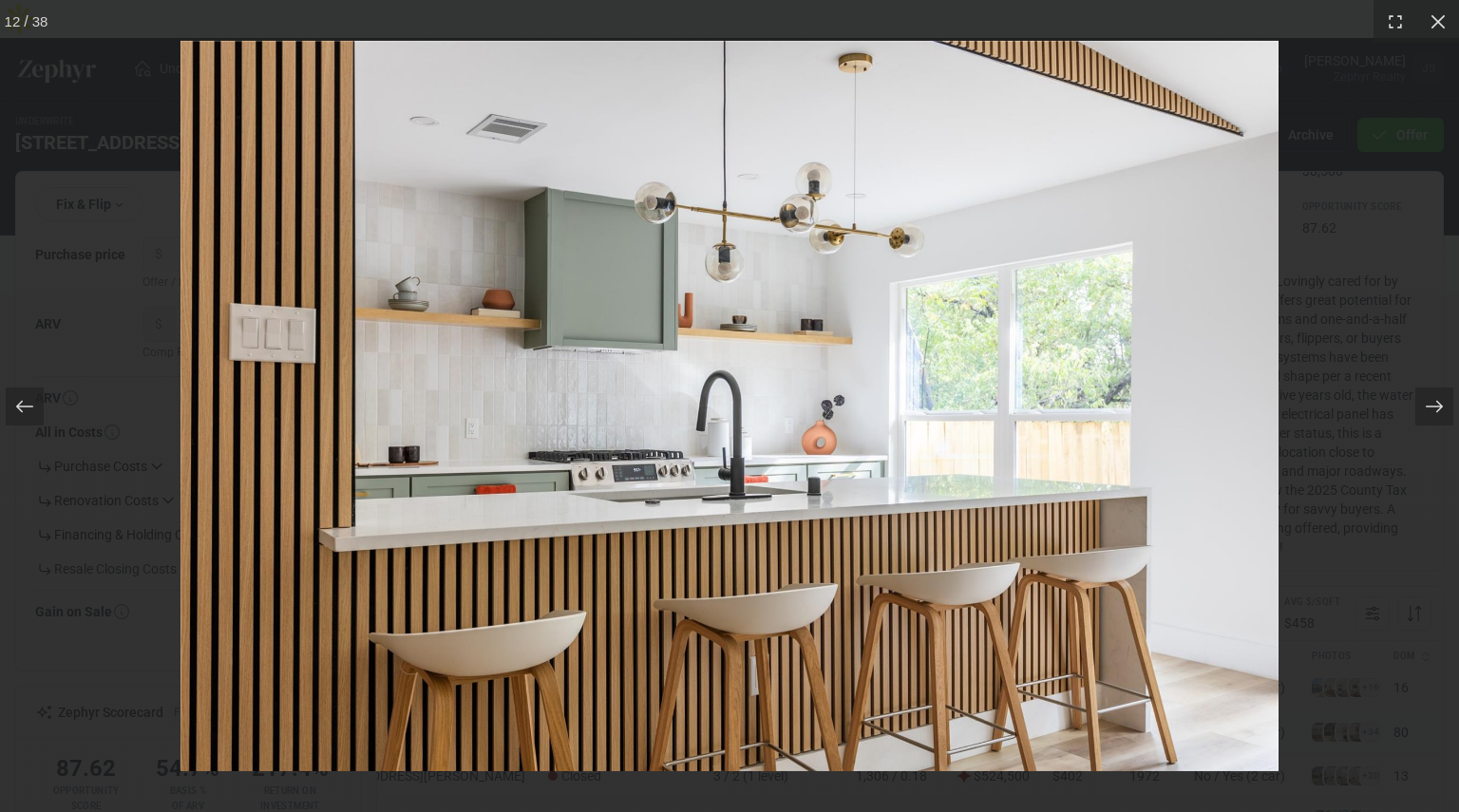 click at bounding box center [730, 406] 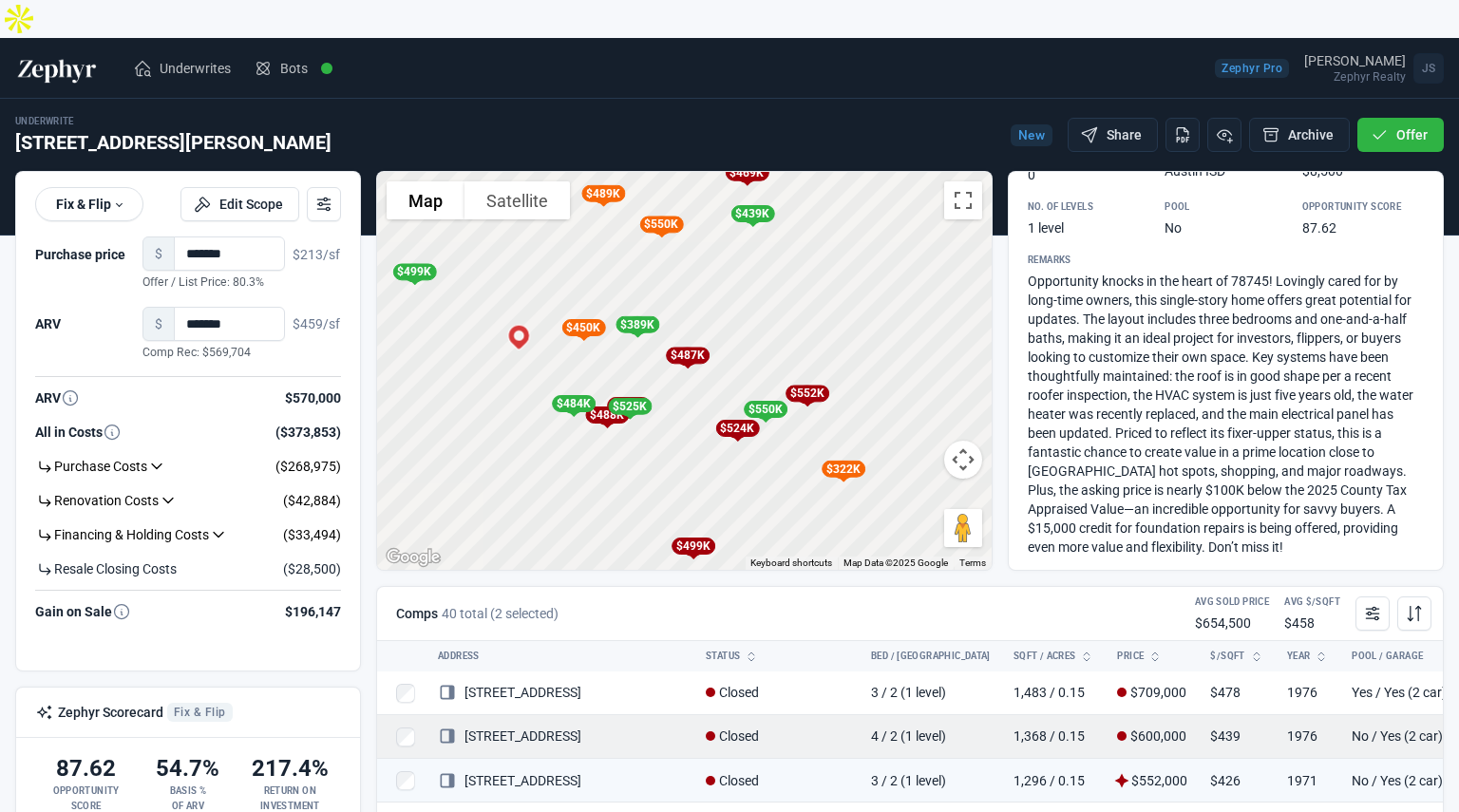 scroll, scrollTop: 0, scrollLeft: 0, axis: both 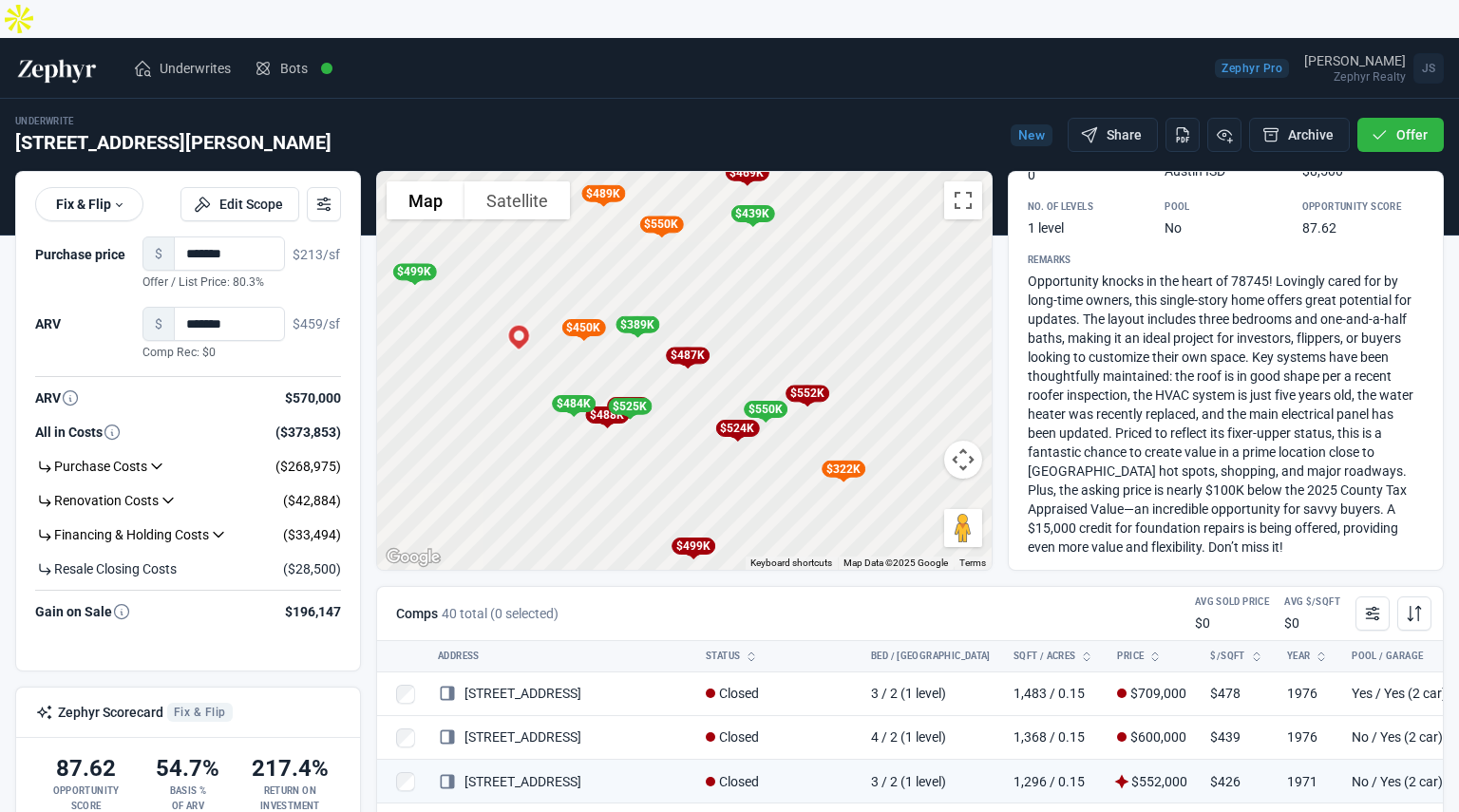 drag, startPoint x: 625, startPoint y: 426, endPoint x: 804, endPoint y: 494, distance: 191.48107 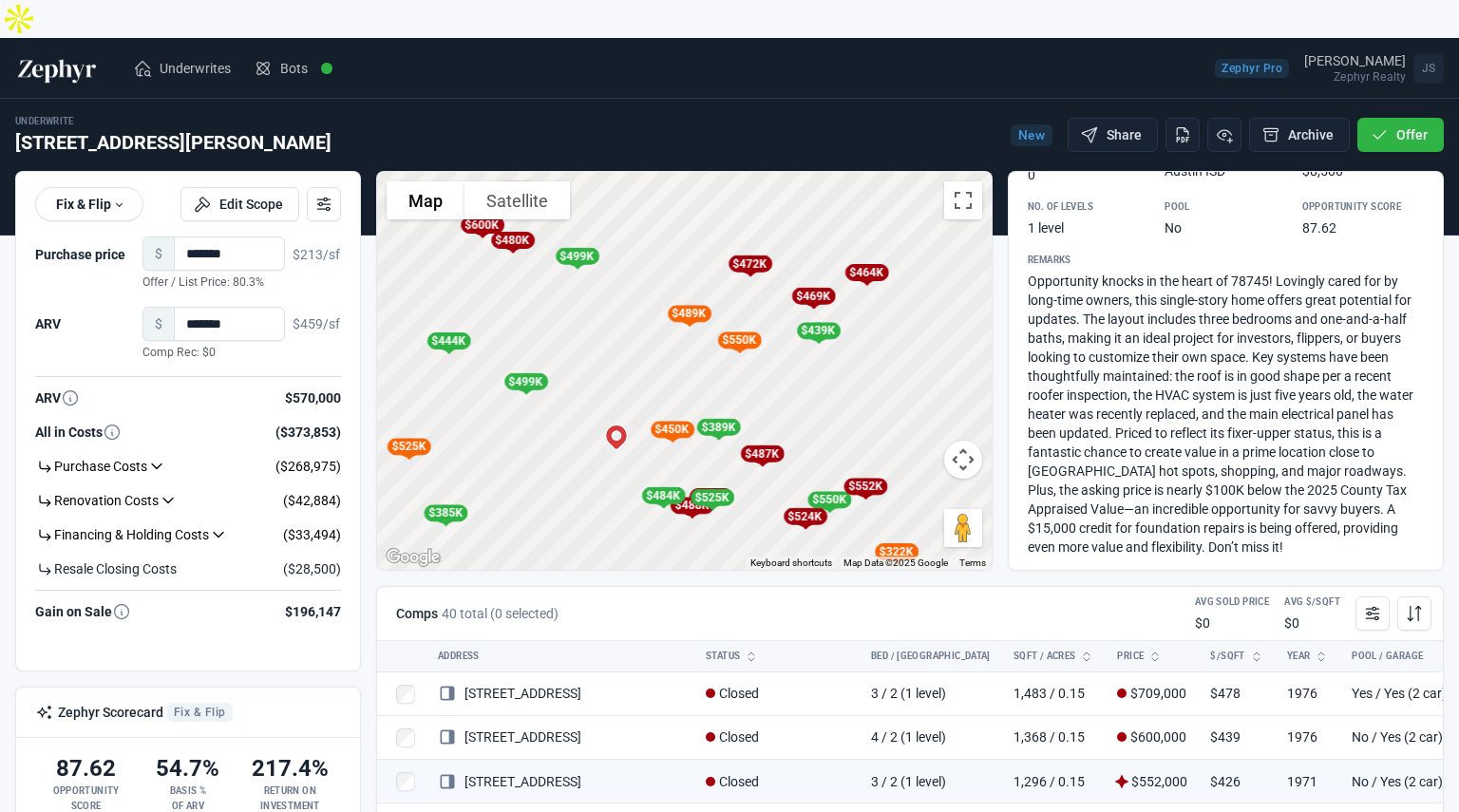 drag, startPoint x: 929, startPoint y: 354, endPoint x: 811, endPoint y: 366, distance: 118.6086 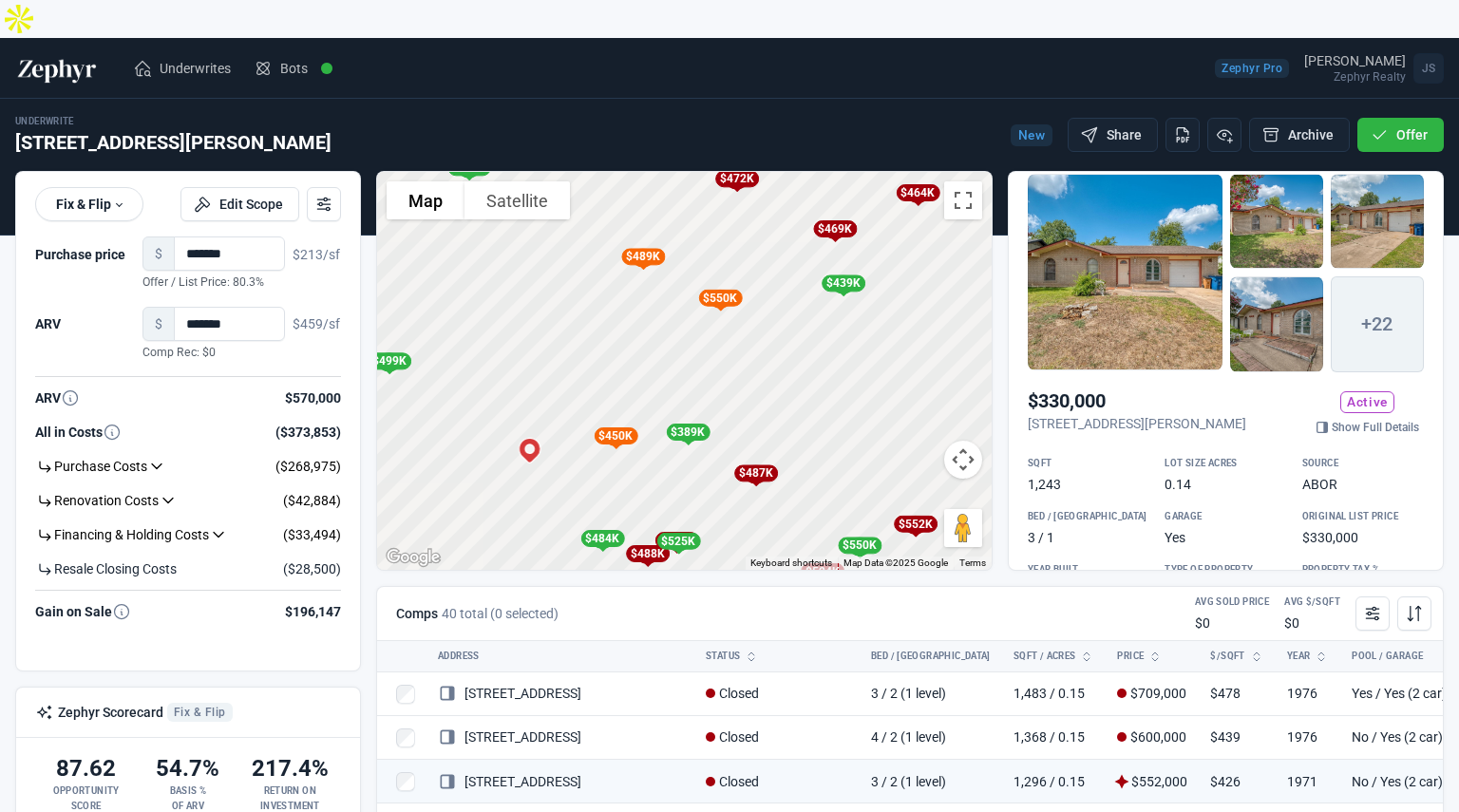 scroll, scrollTop: 0, scrollLeft: 0, axis: both 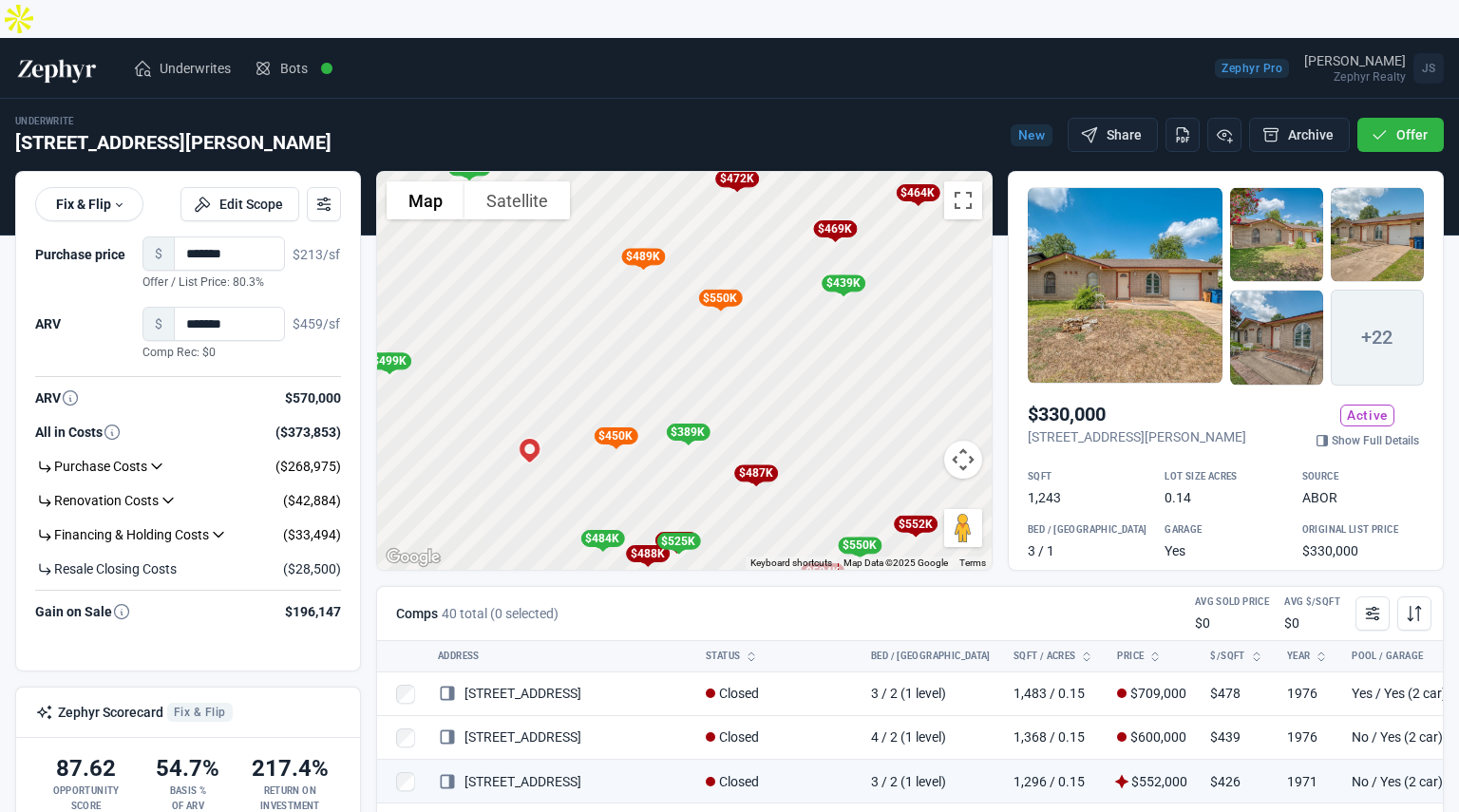 click at bounding box center [1125, 285] 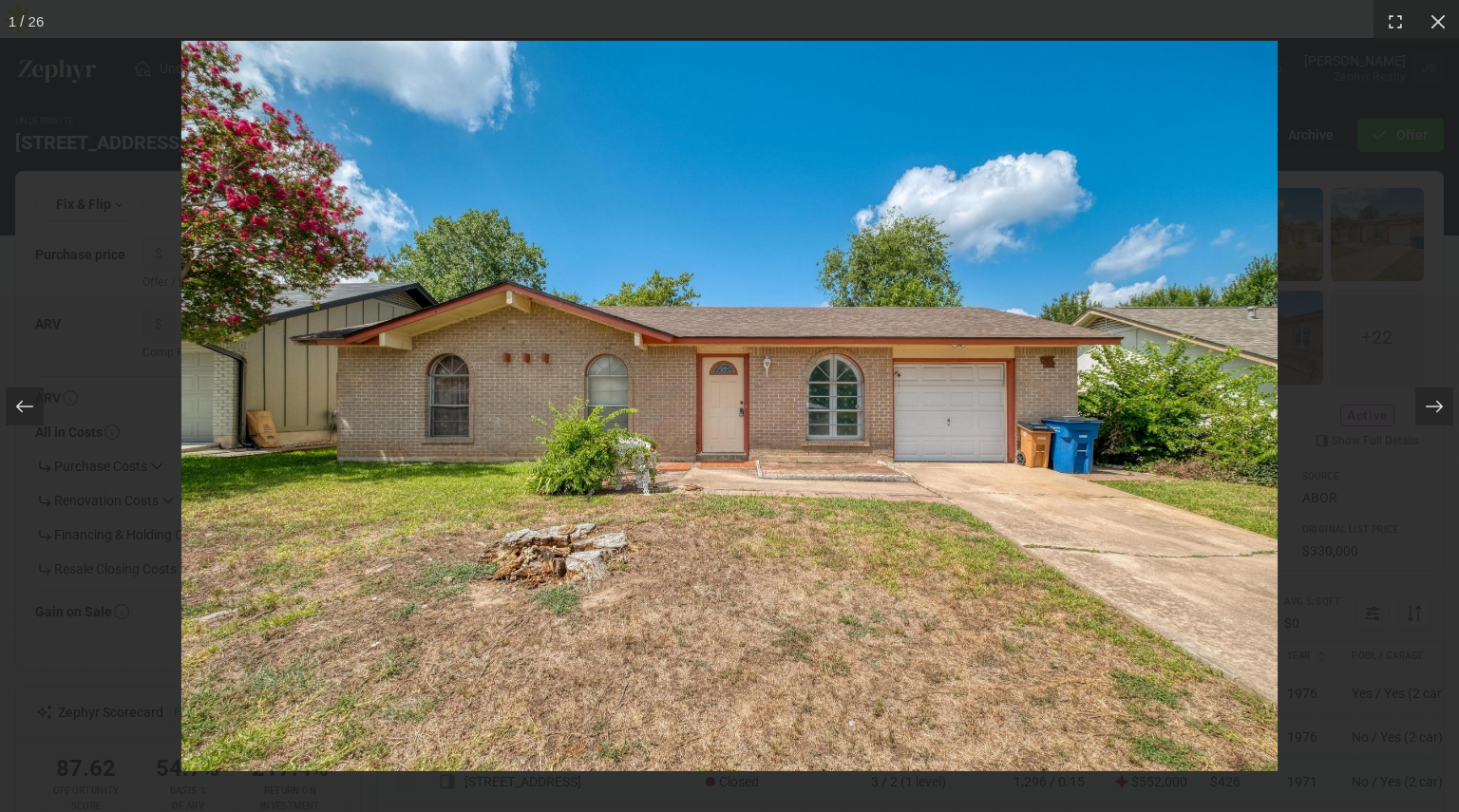 click at bounding box center [730, 406] 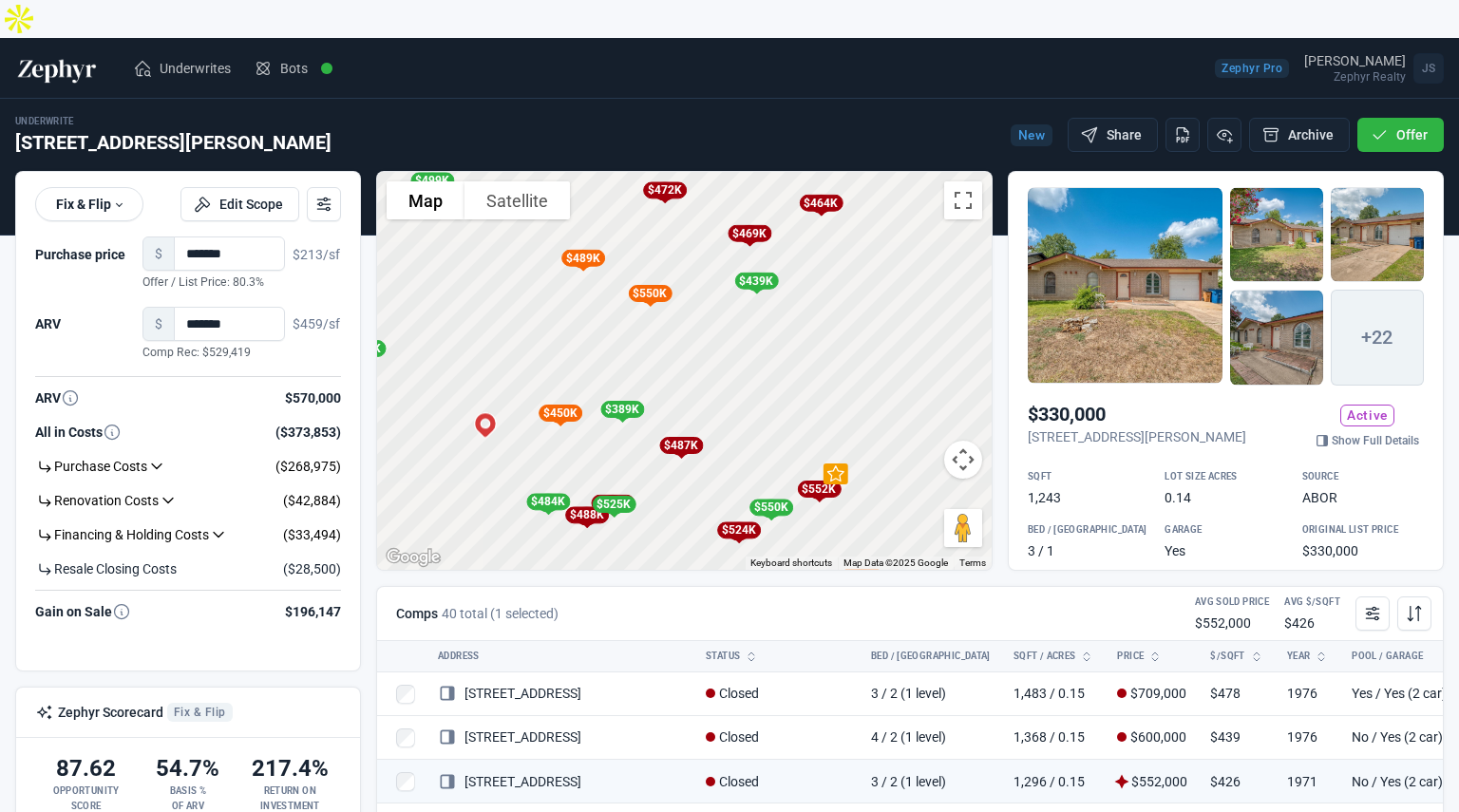 click on "$524K" at bounding box center [738, 531] 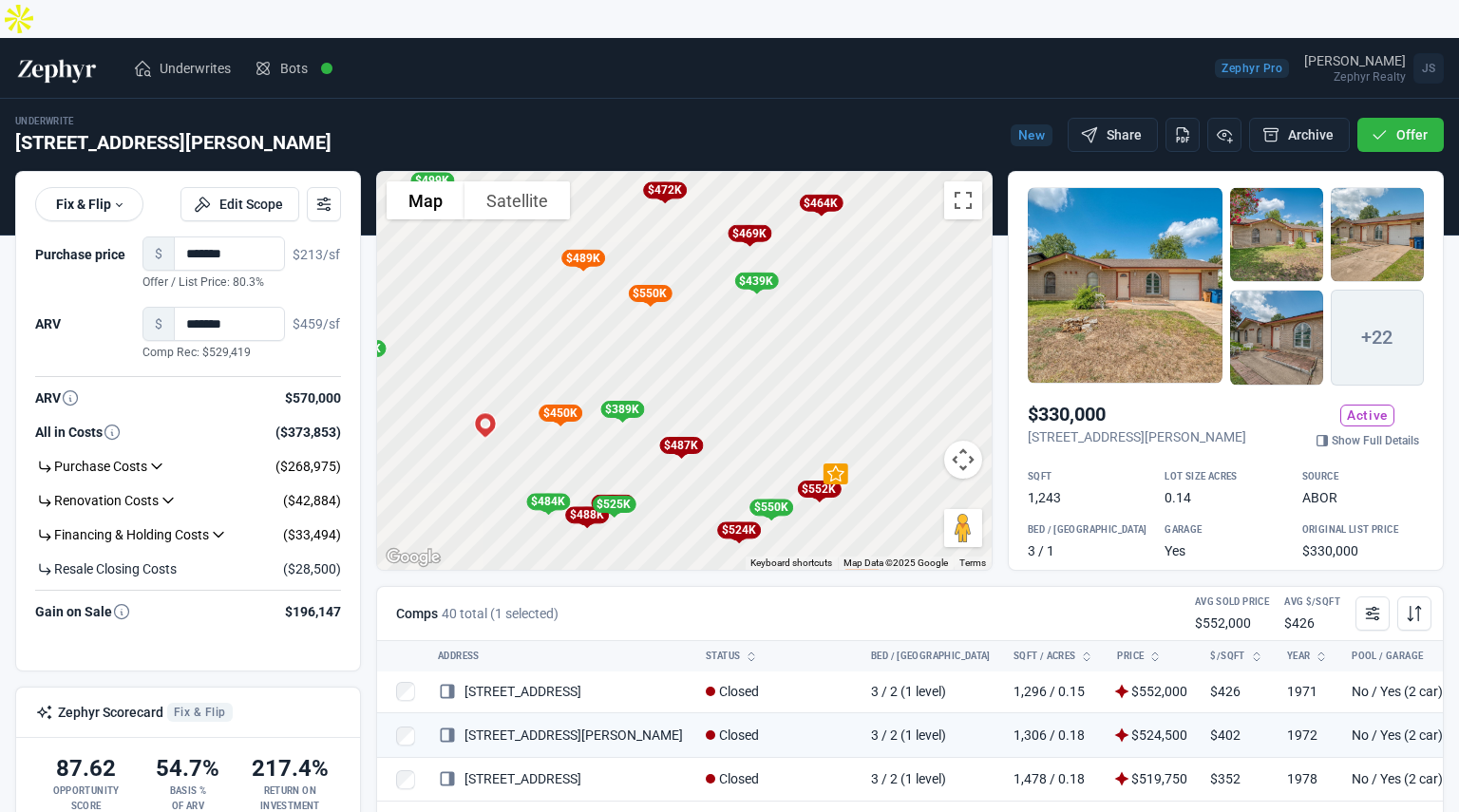 scroll, scrollTop: 94, scrollLeft: 0, axis: vertical 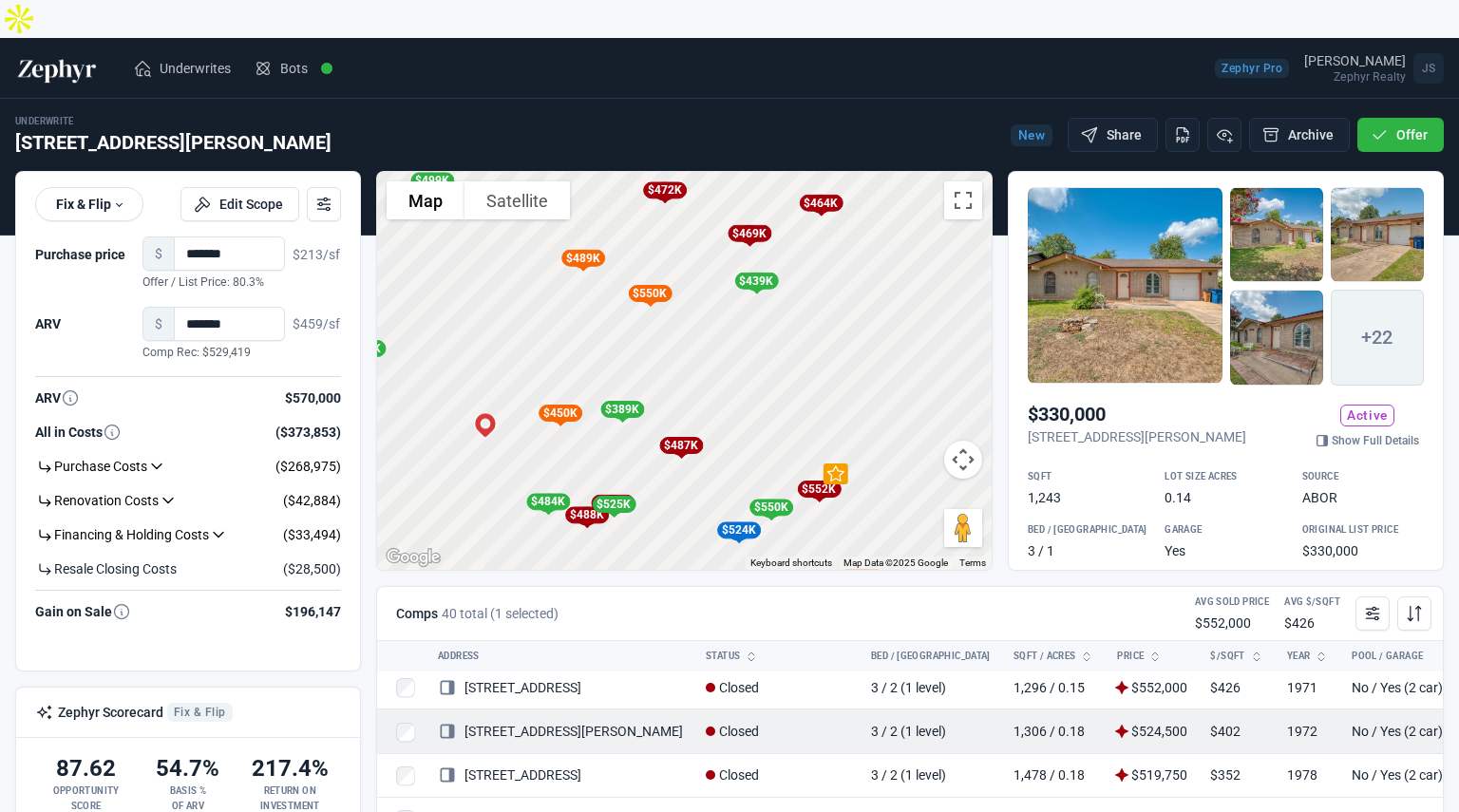 click at bounding box center (1479, 731) 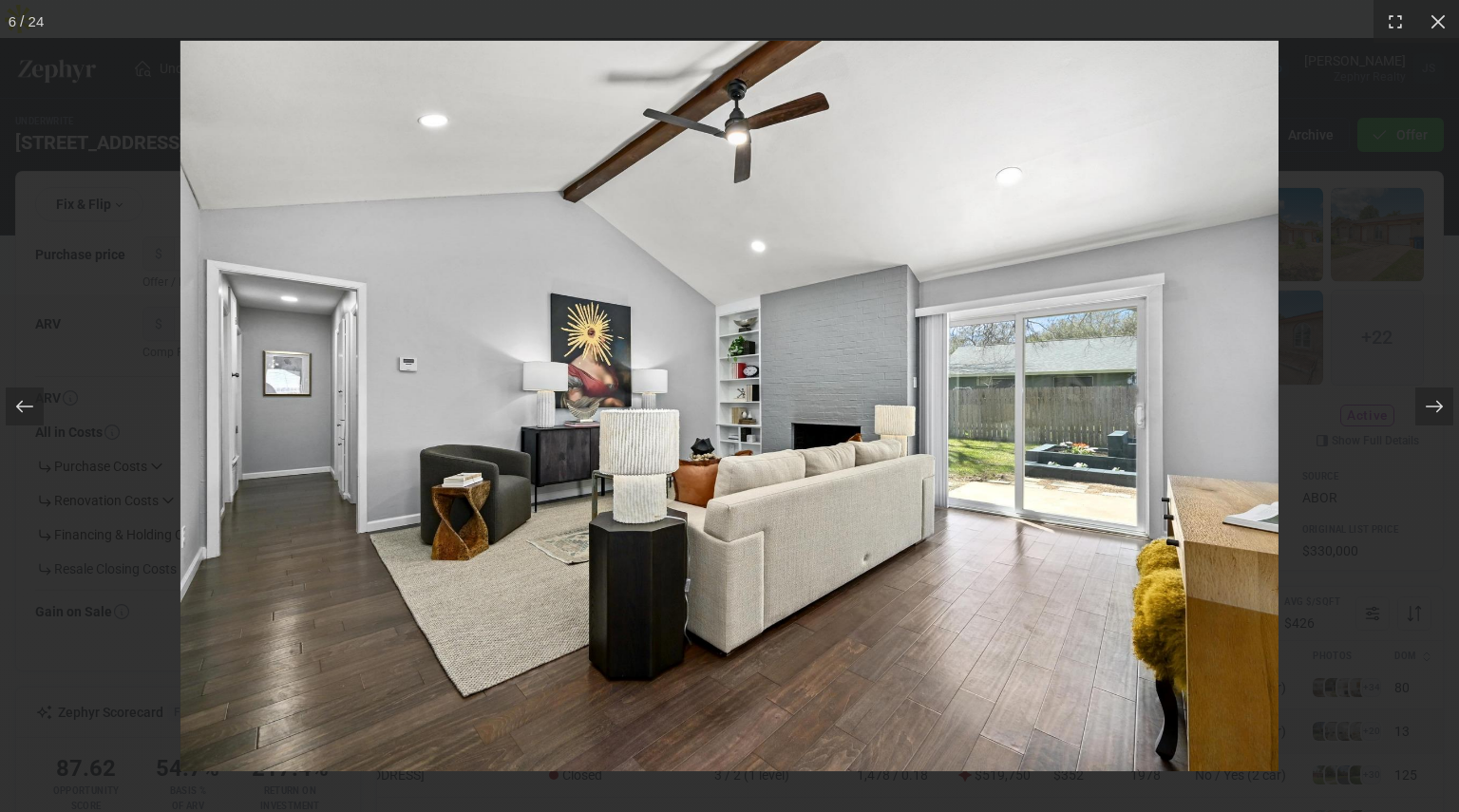 scroll, scrollTop: 94, scrollLeft: 158, axis: both 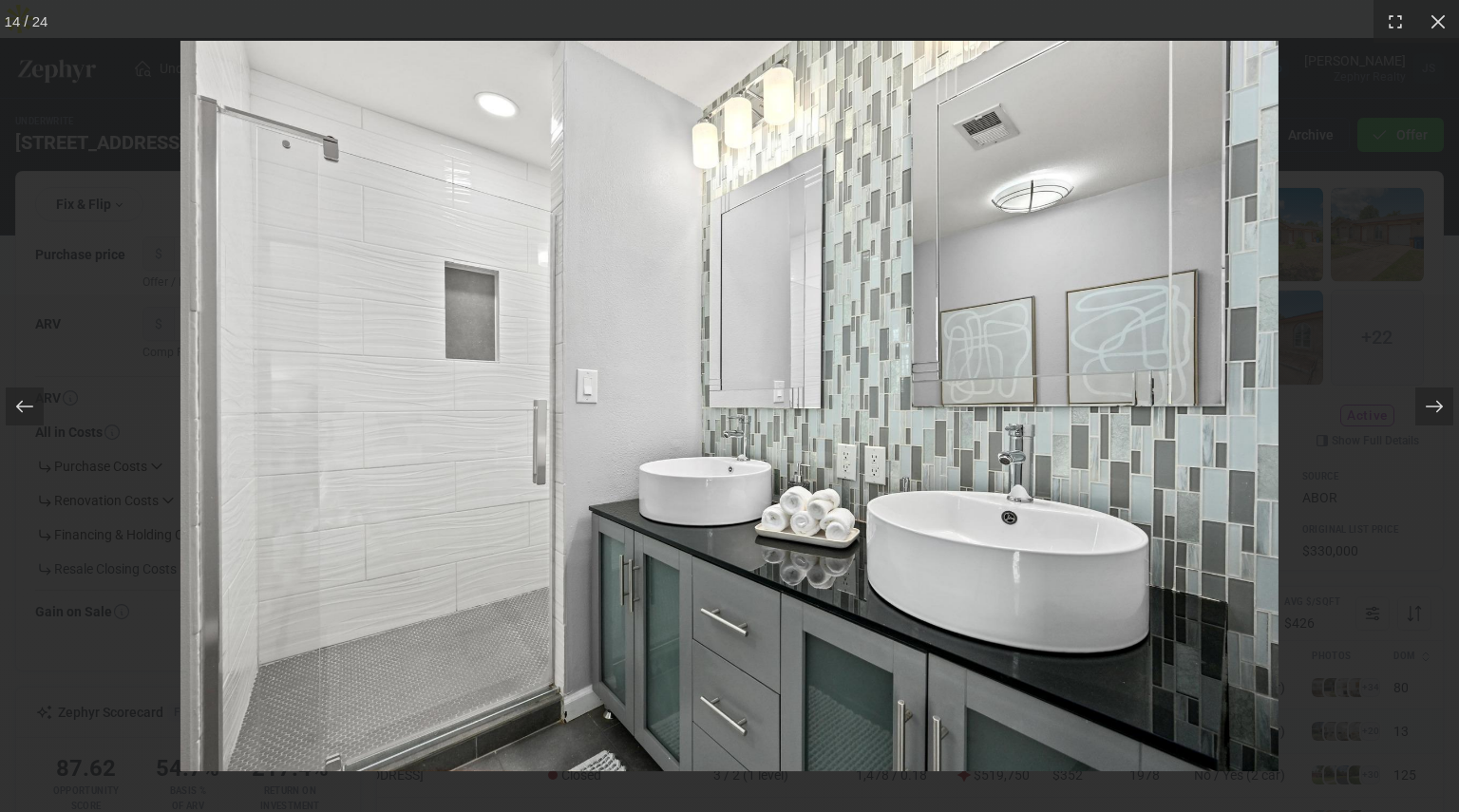 click on "14 / 24" at bounding box center [730, 406] 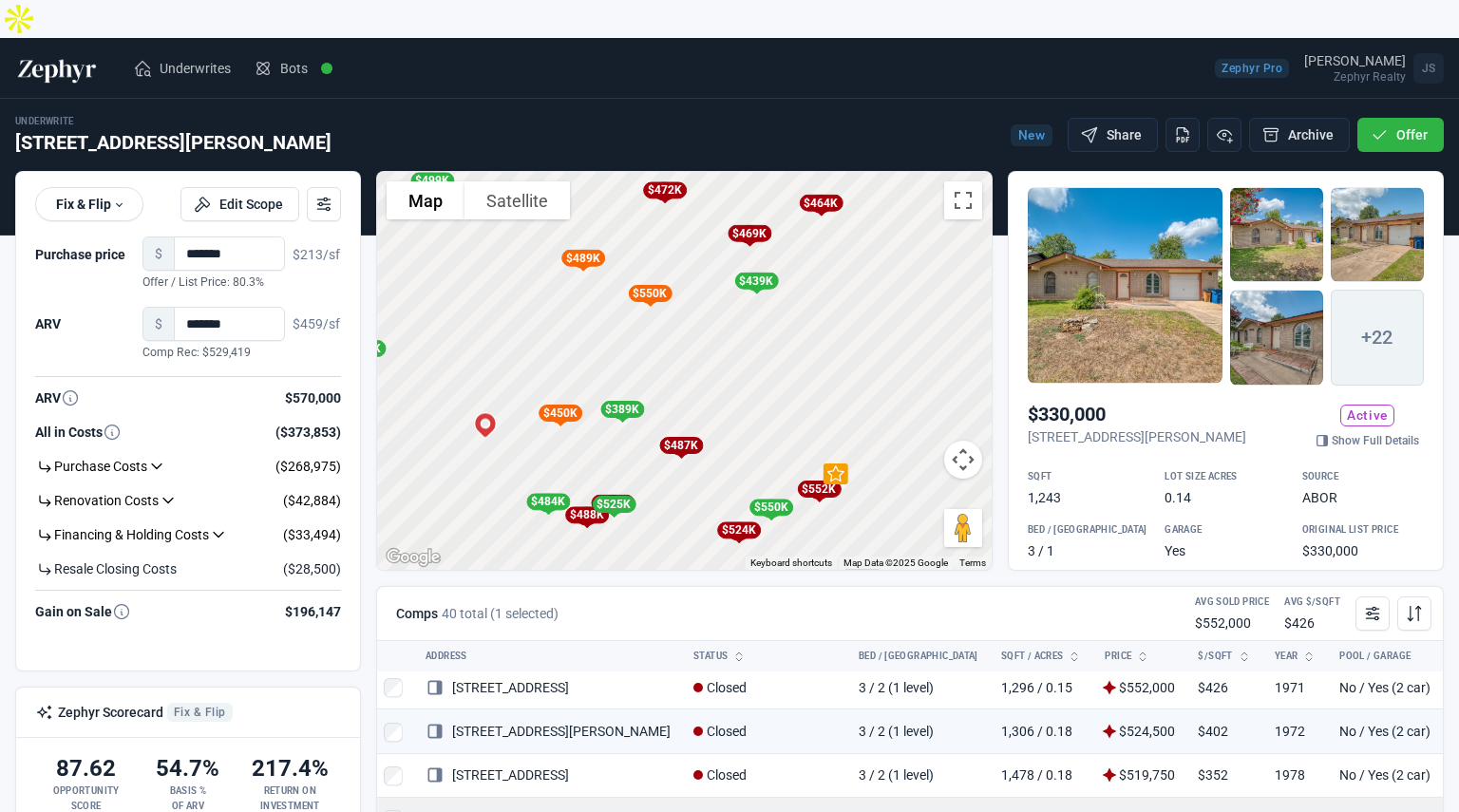 scroll, scrollTop: 94, scrollLeft: 0, axis: vertical 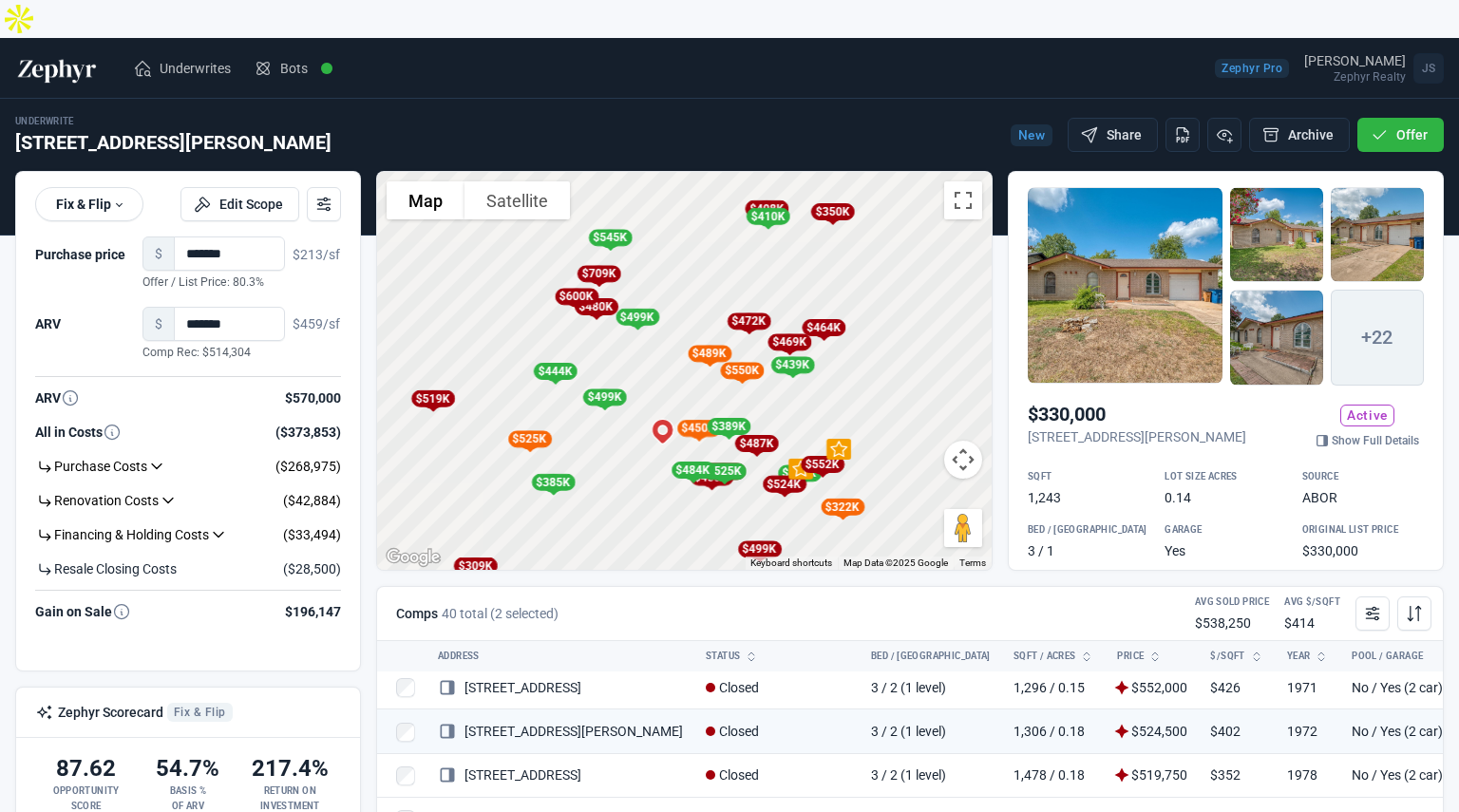 drag, startPoint x: 511, startPoint y: 453, endPoint x: 618, endPoint y: 414, distance: 113.88591 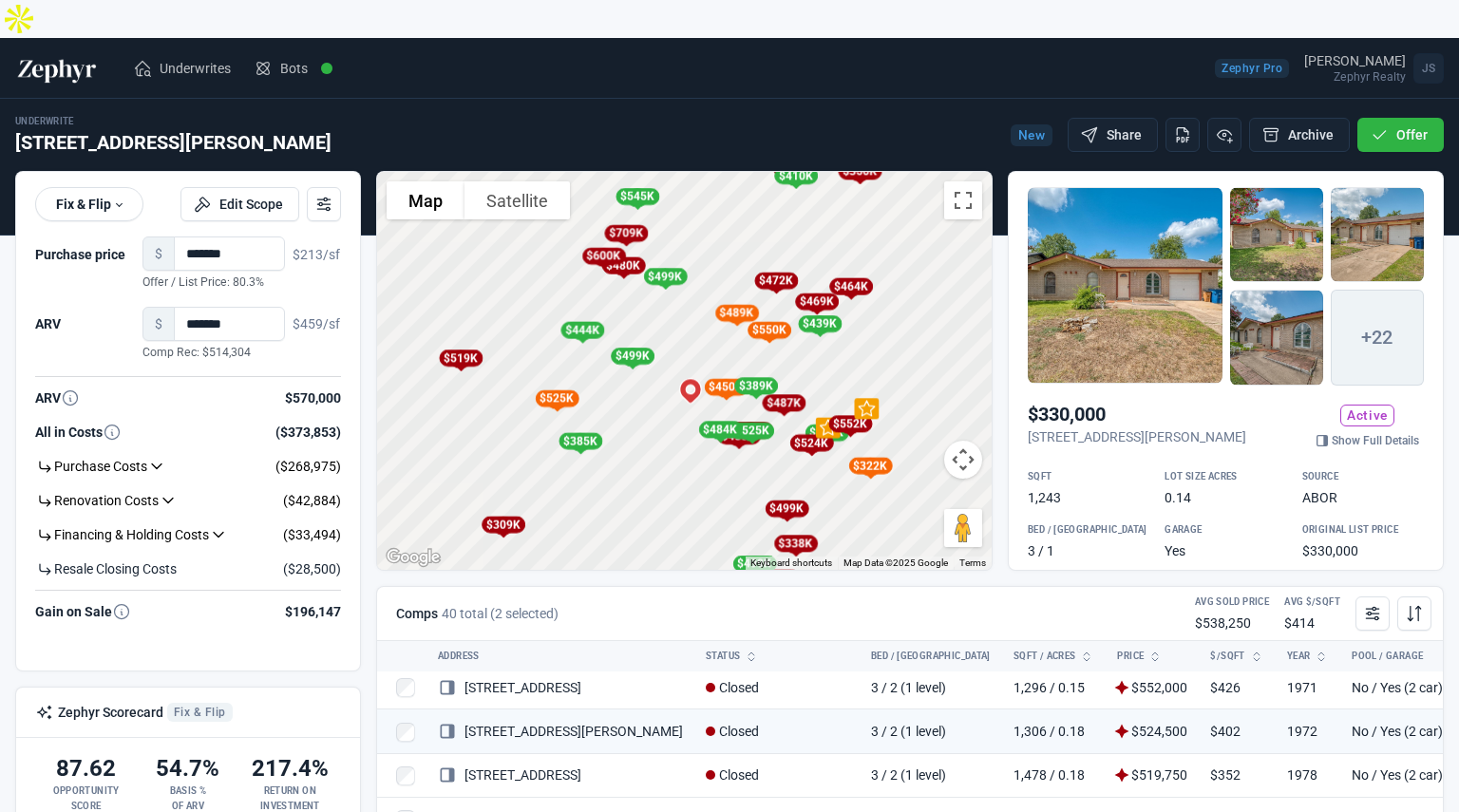 drag, startPoint x: 623, startPoint y: 455, endPoint x: 651, endPoint y: 411, distance: 52.153619 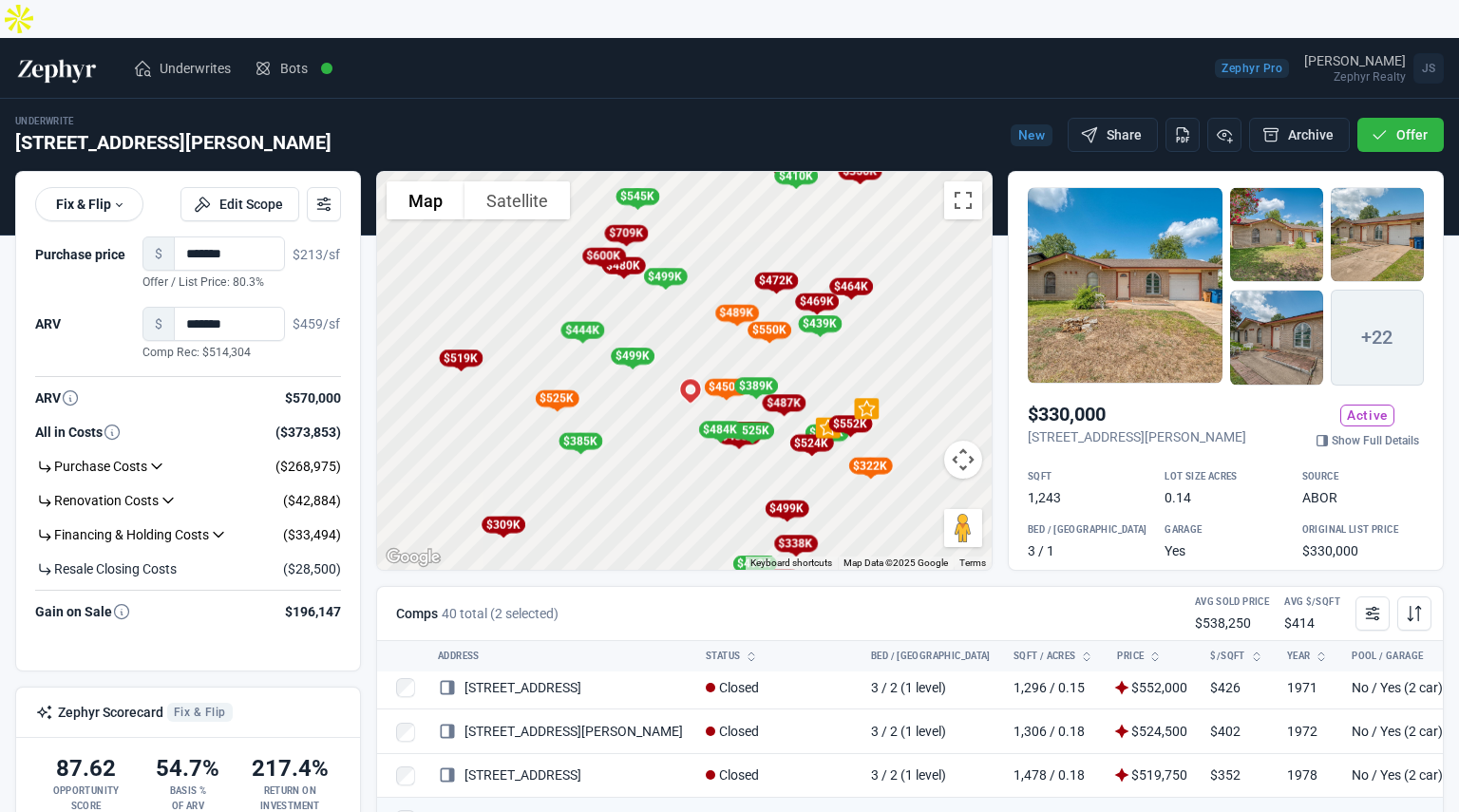 scroll, scrollTop: 183, scrollLeft: 0, axis: vertical 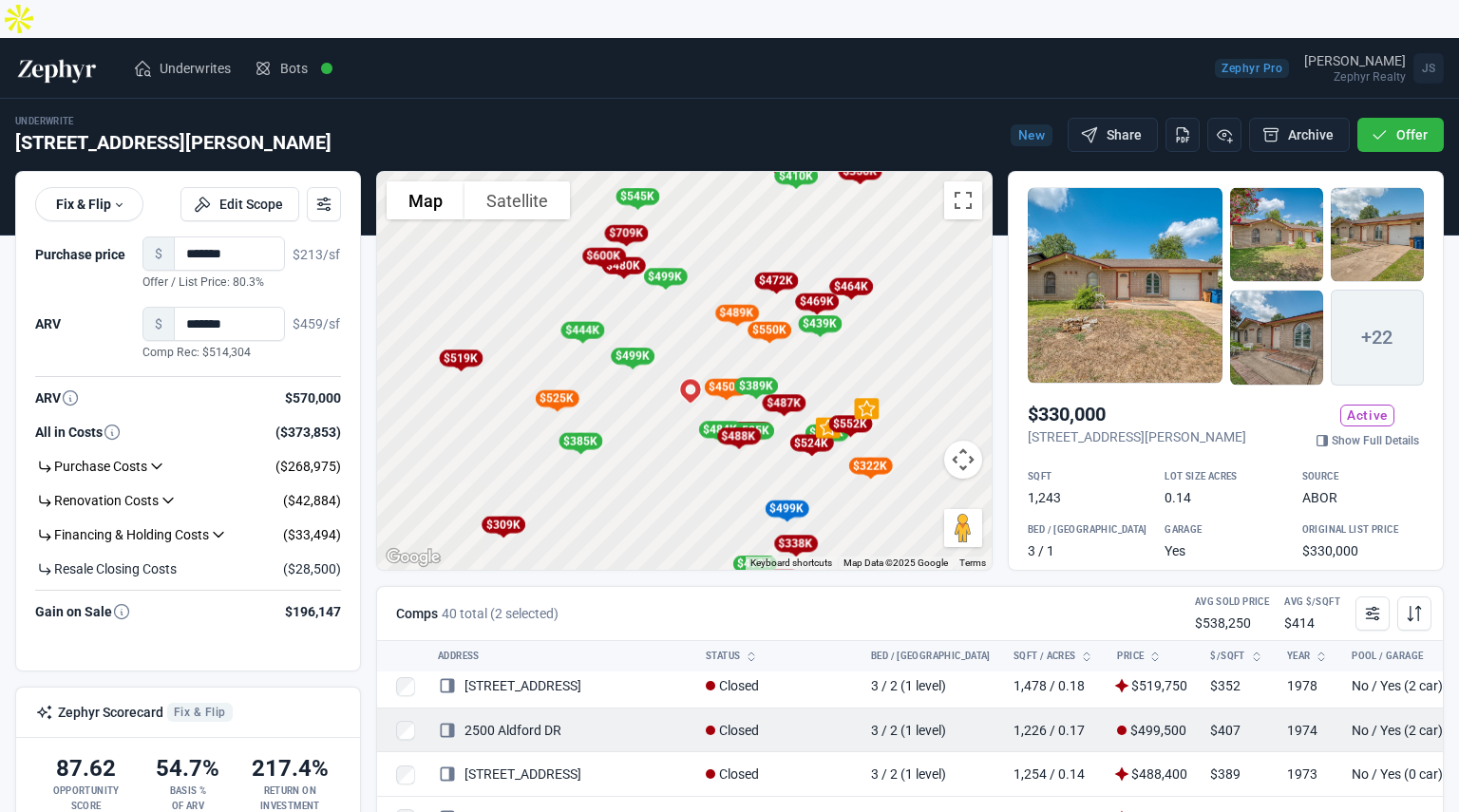 click at bounding box center [1479, 730] 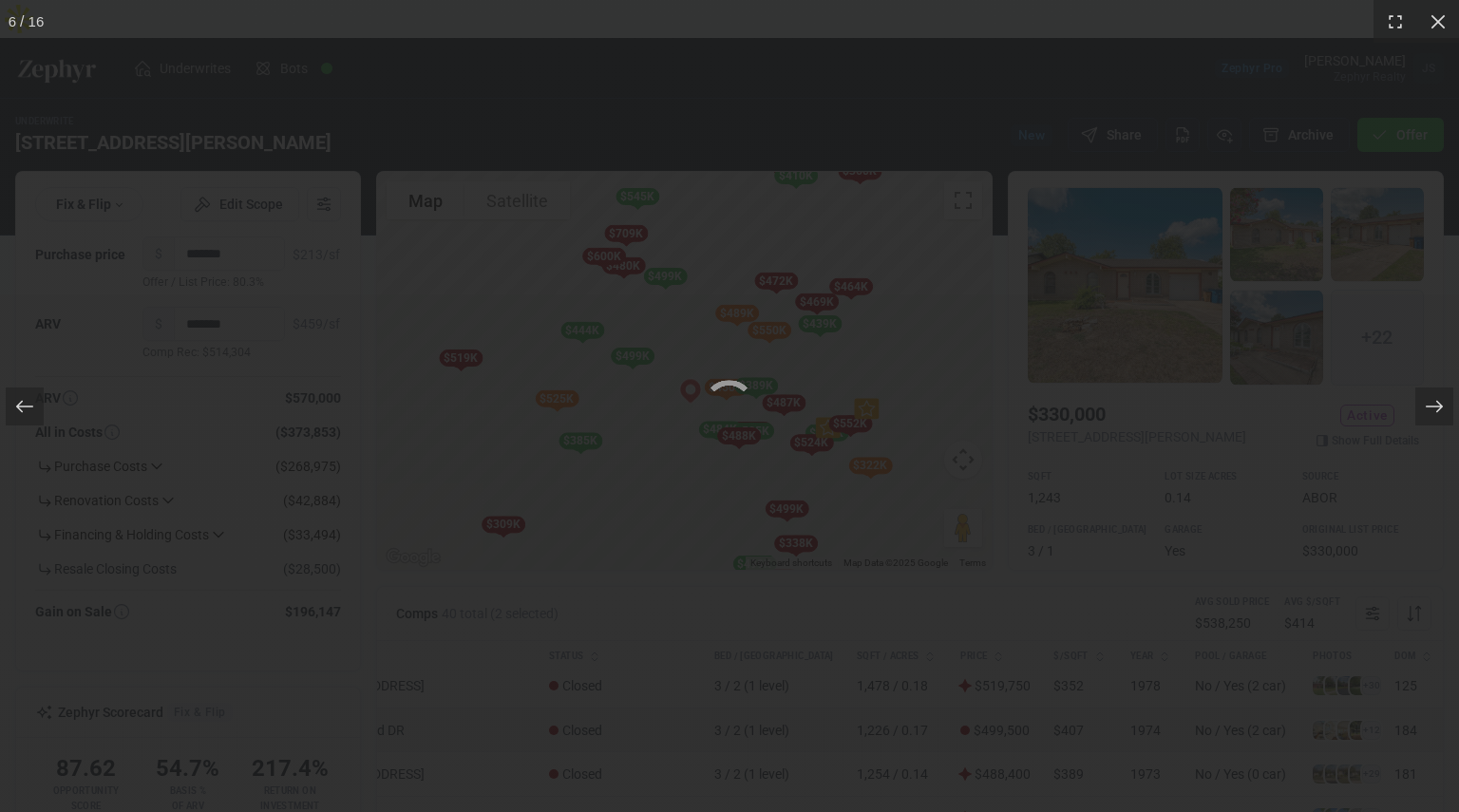 scroll, scrollTop: 183, scrollLeft: 158, axis: both 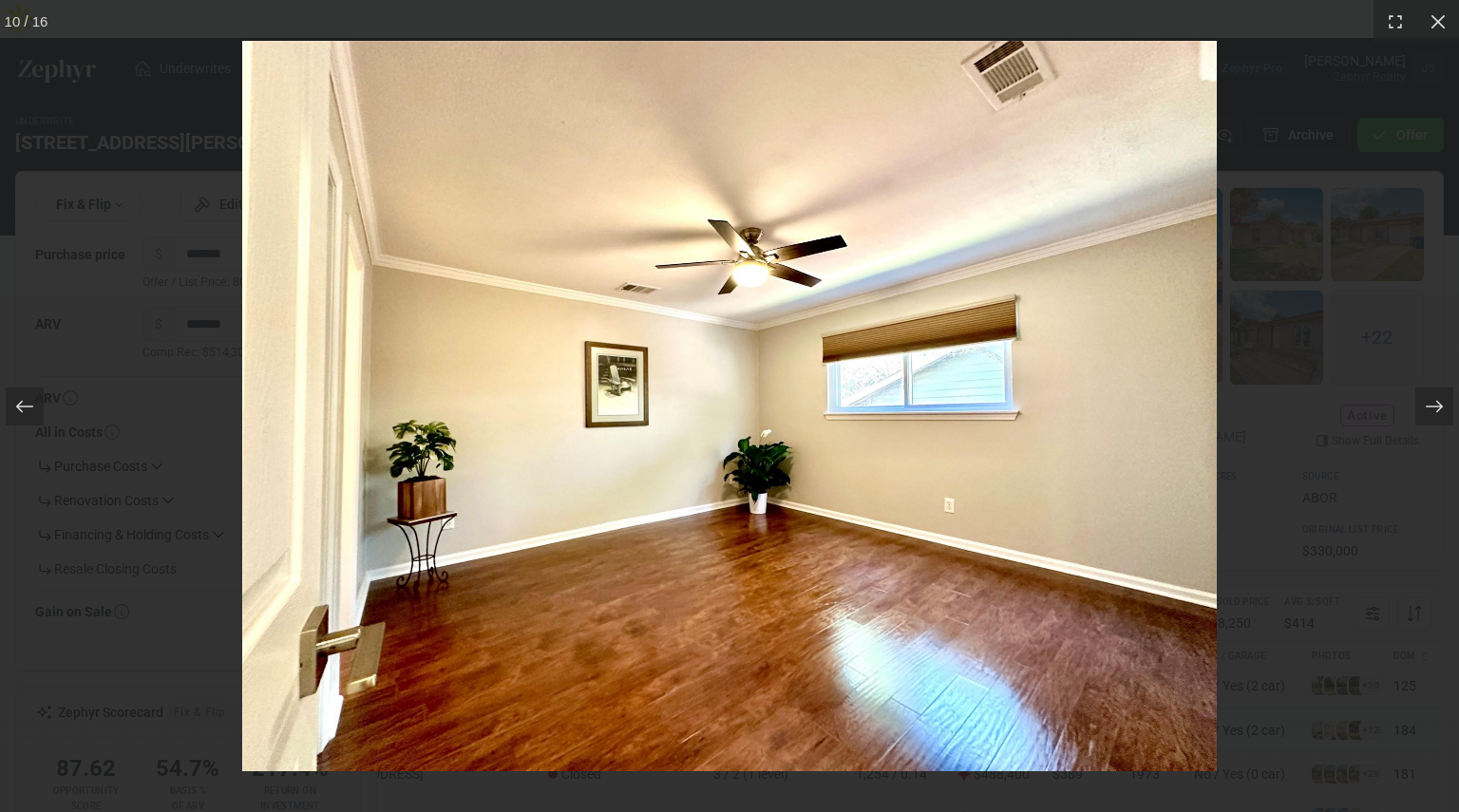 click on "10 / 16" at bounding box center (730, 406) 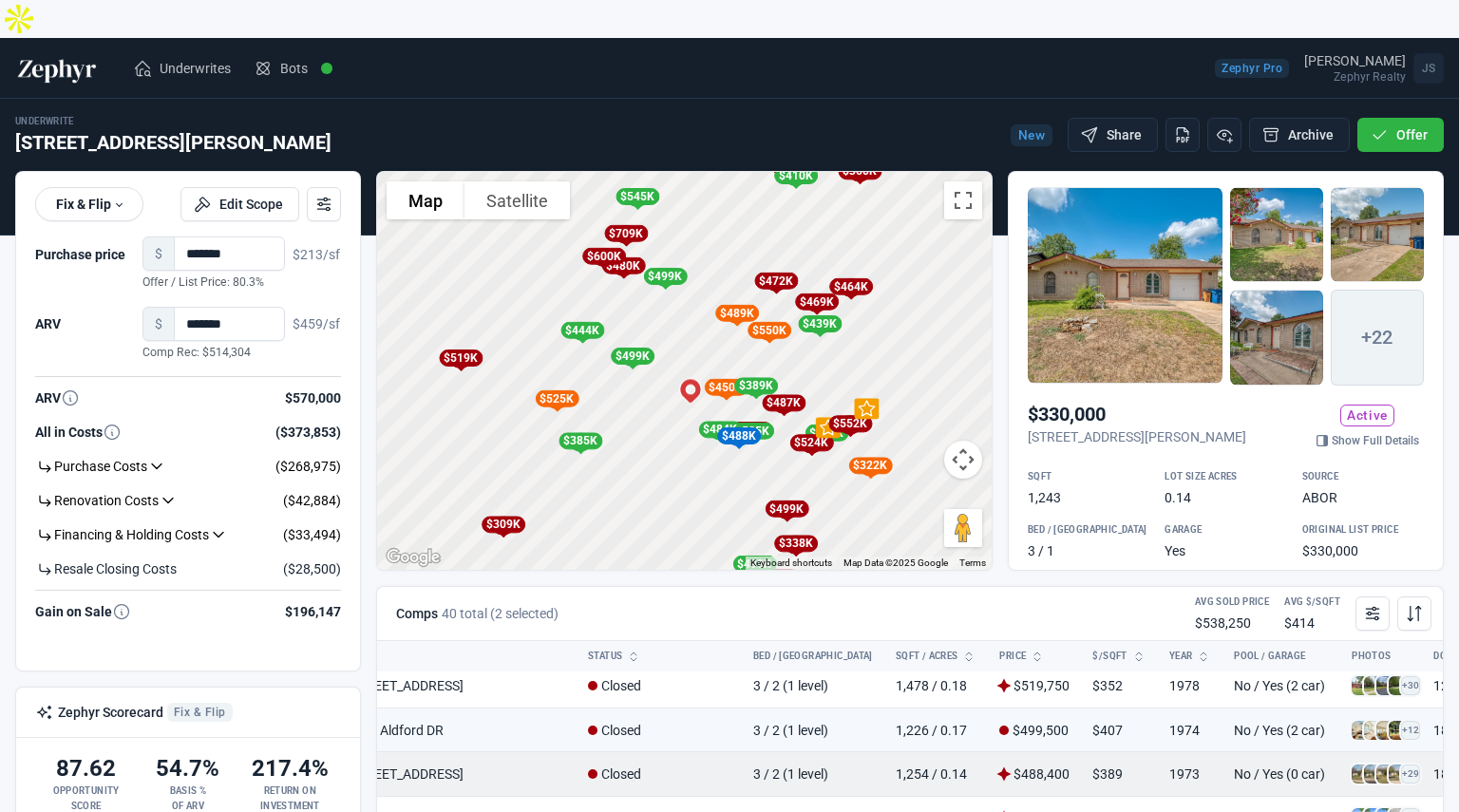 scroll, scrollTop: 183, scrollLeft: 0, axis: vertical 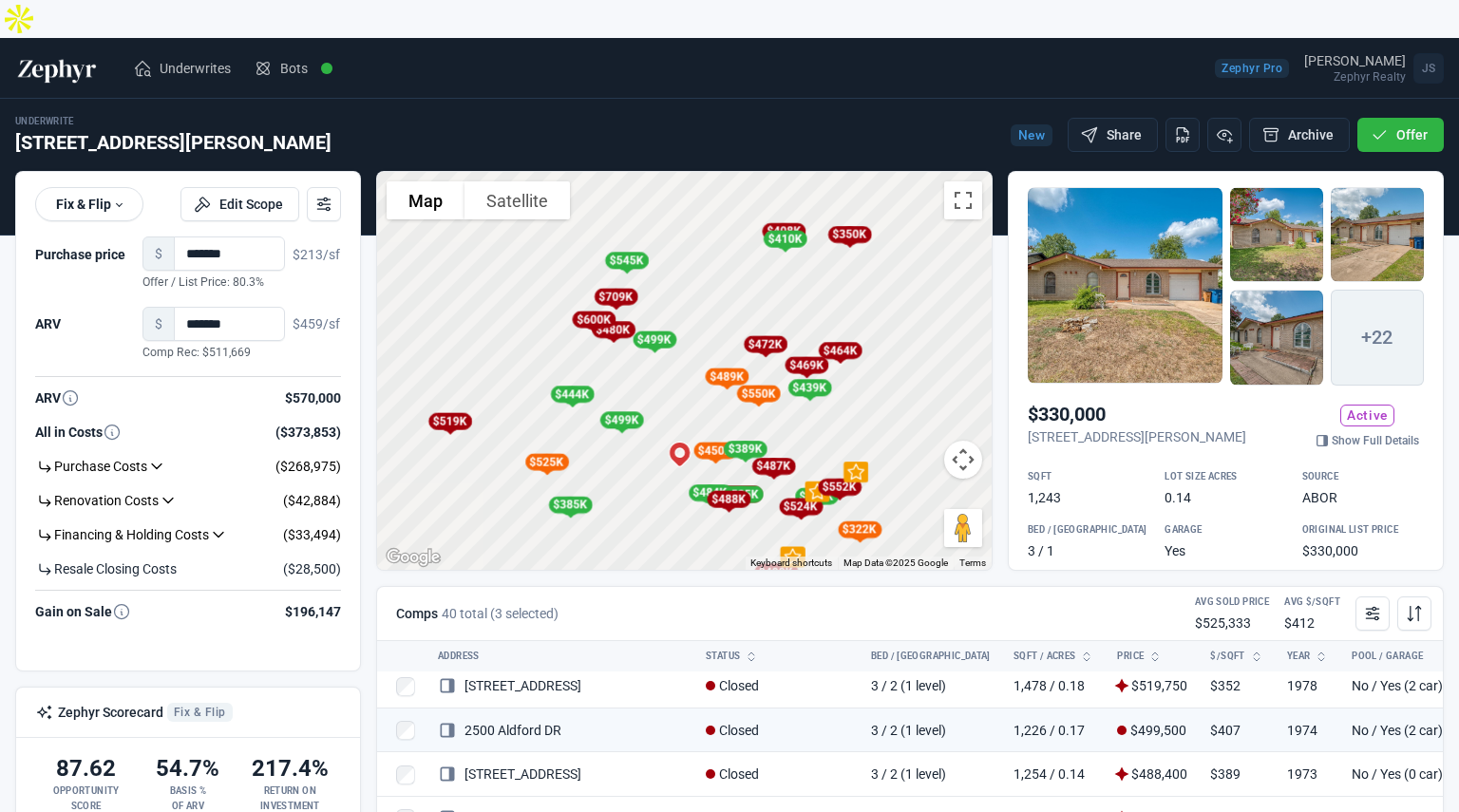 drag, startPoint x: 791, startPoint y: 311, endPoint x: 781, endPoint y: 377, distance: 66.75328 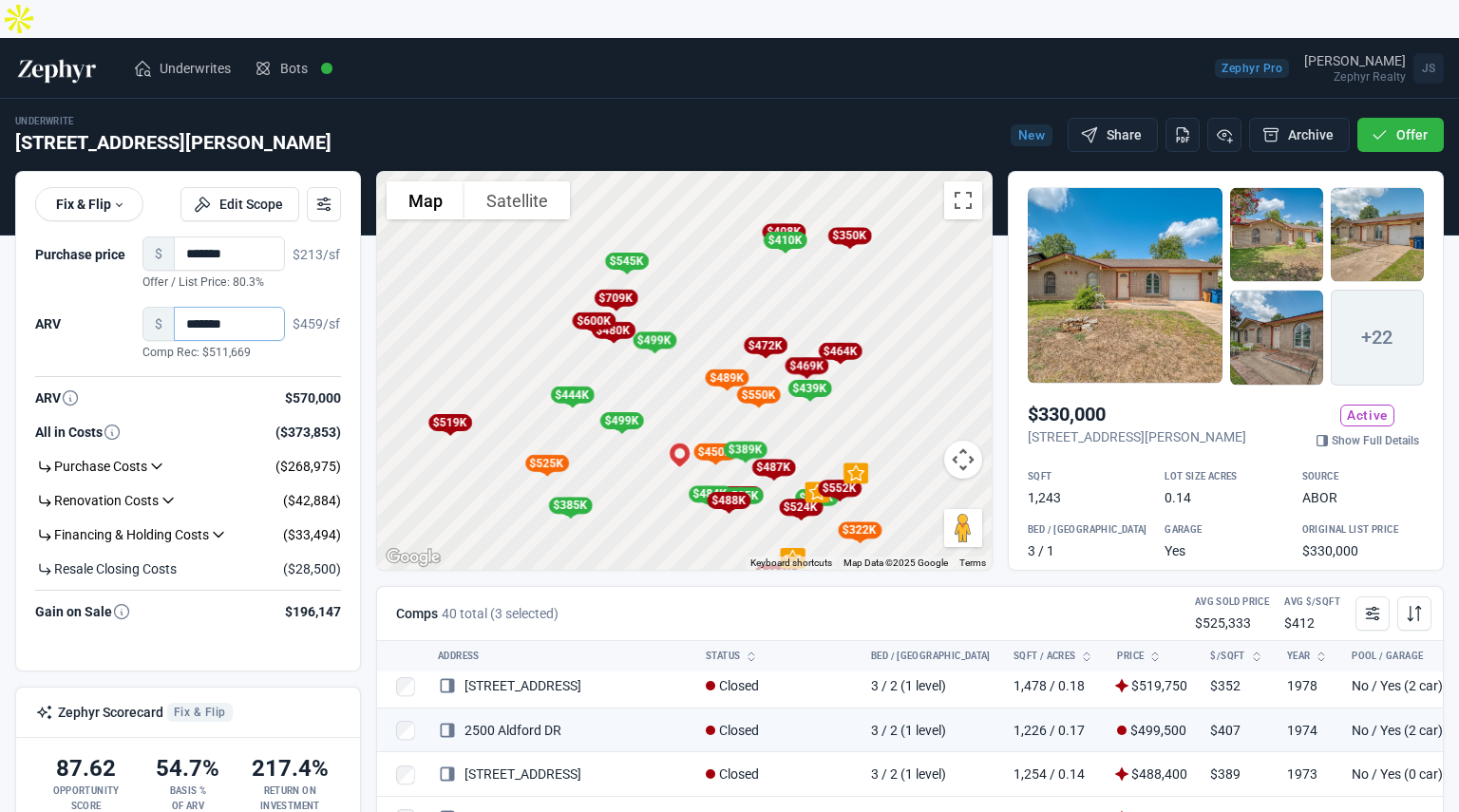 click on "*******" at bounding box center (229, 324) 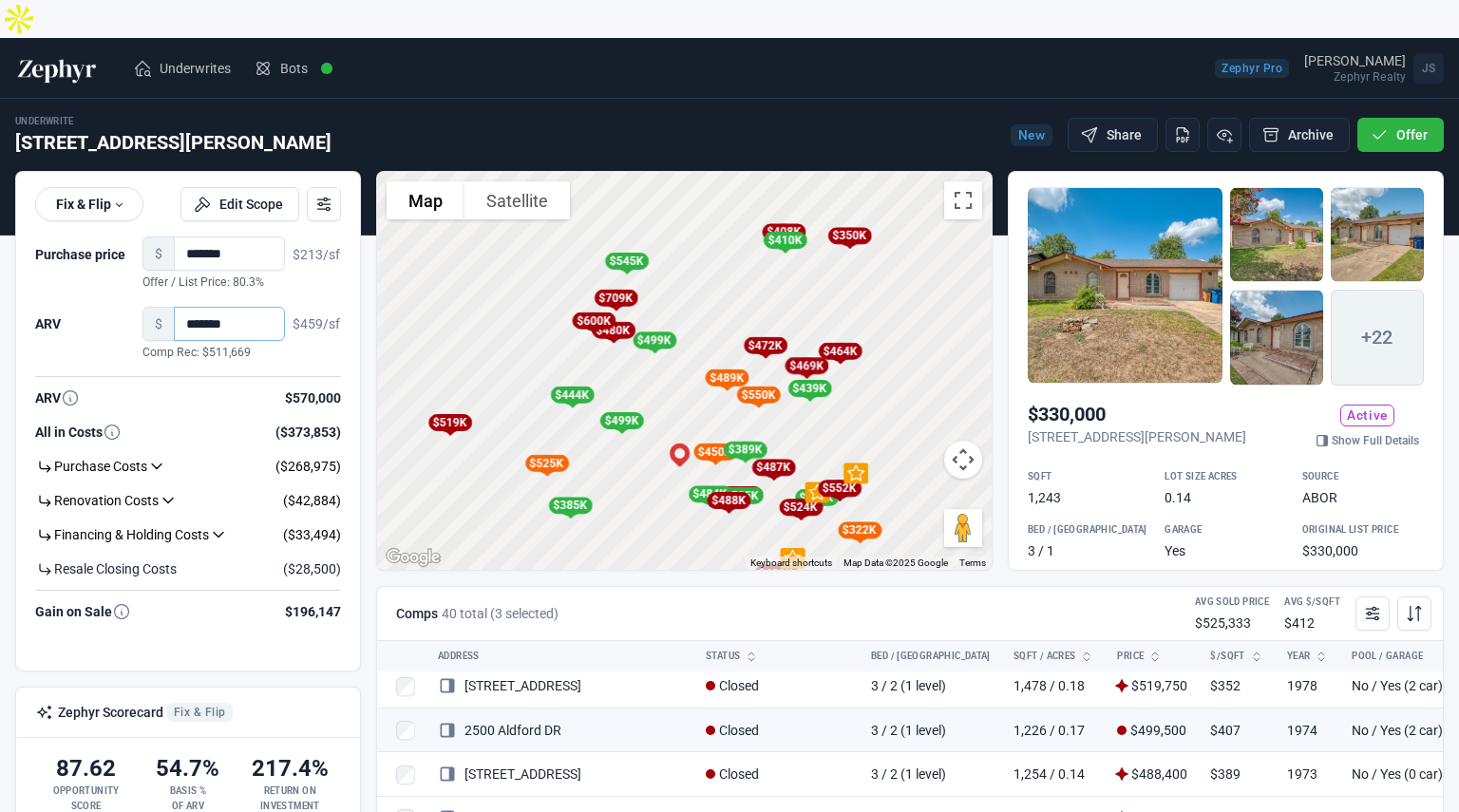 click on "*******" at bounding box center [229, 324] 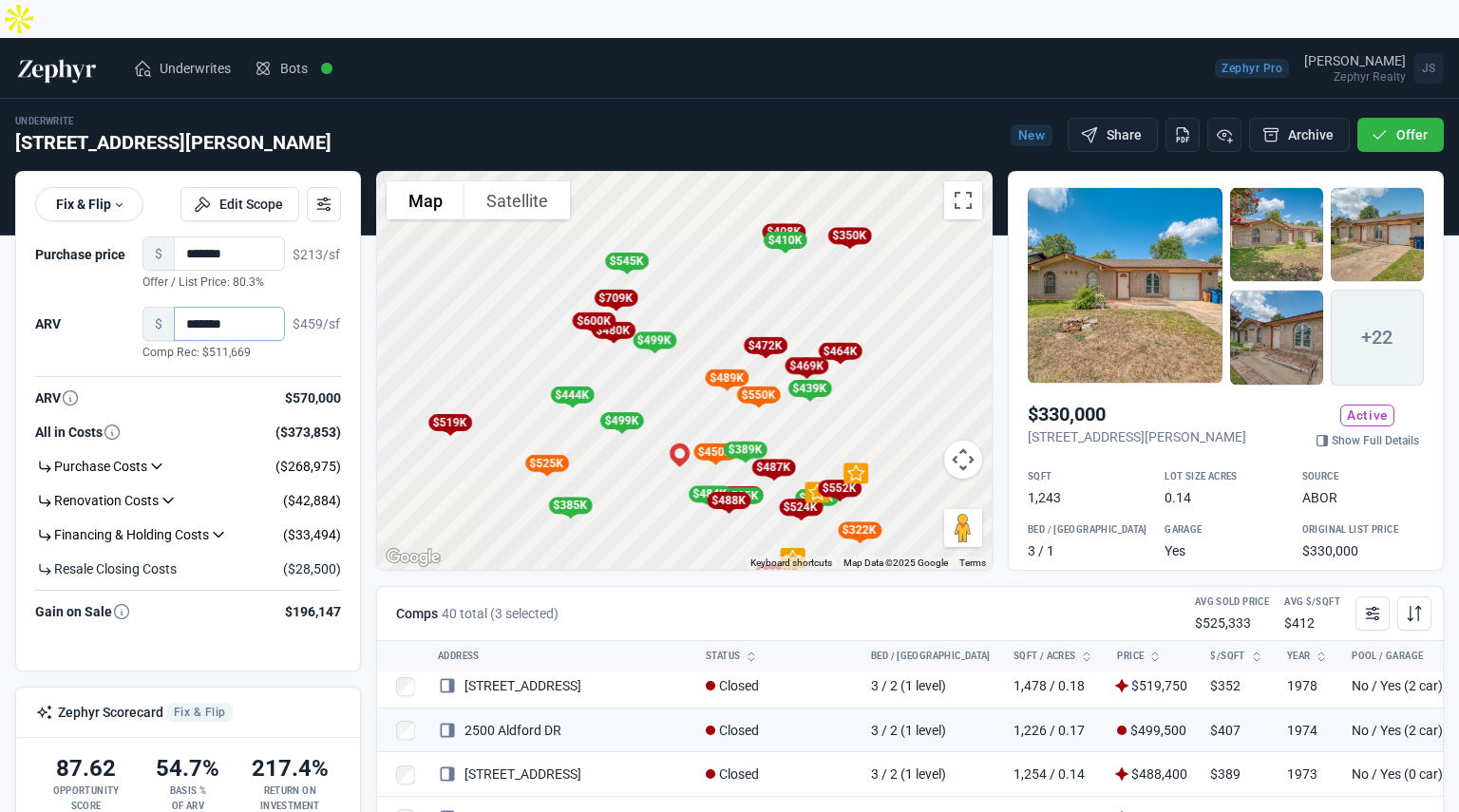 click on "*******" at bounding box center [229, 324] 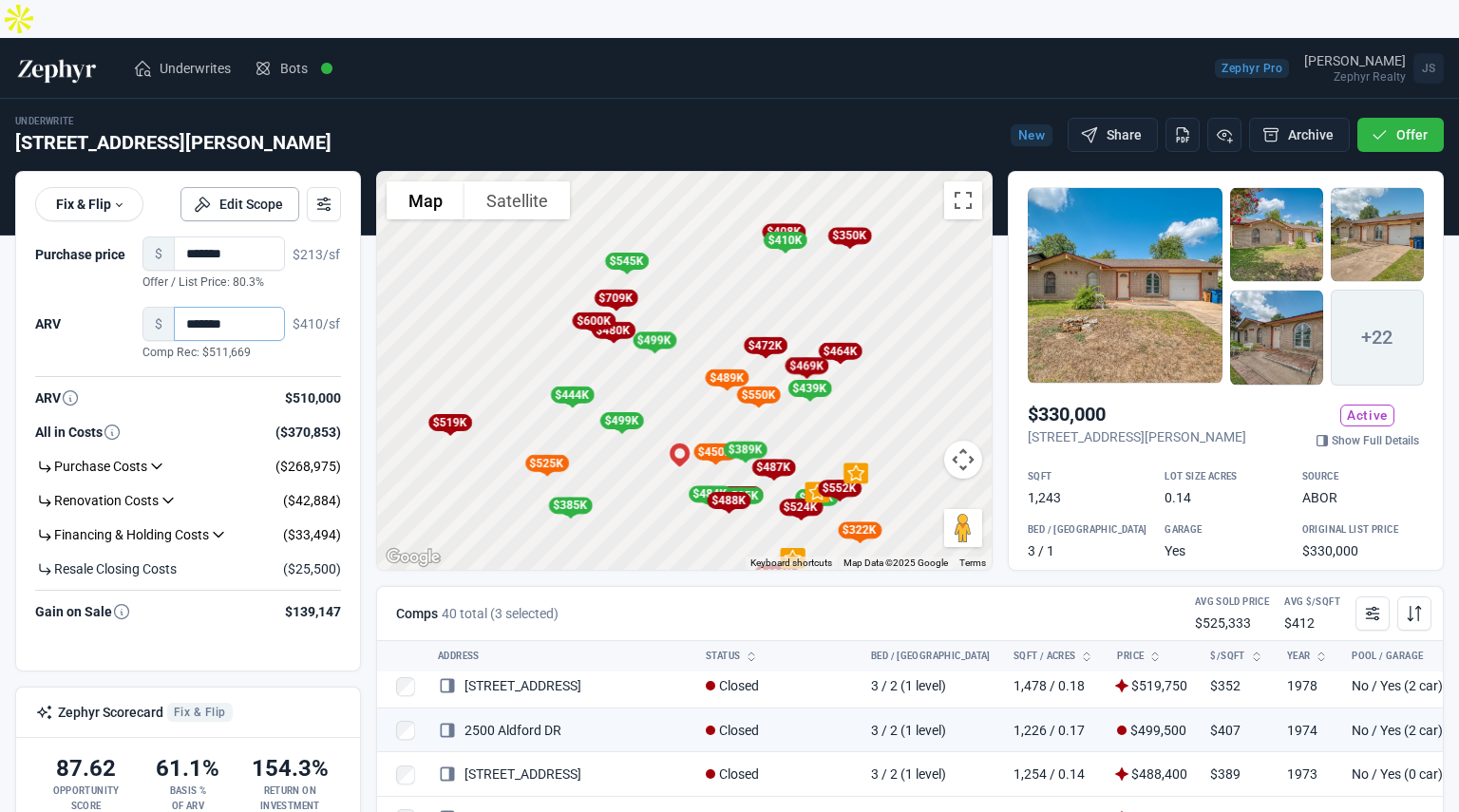 type on "*******" 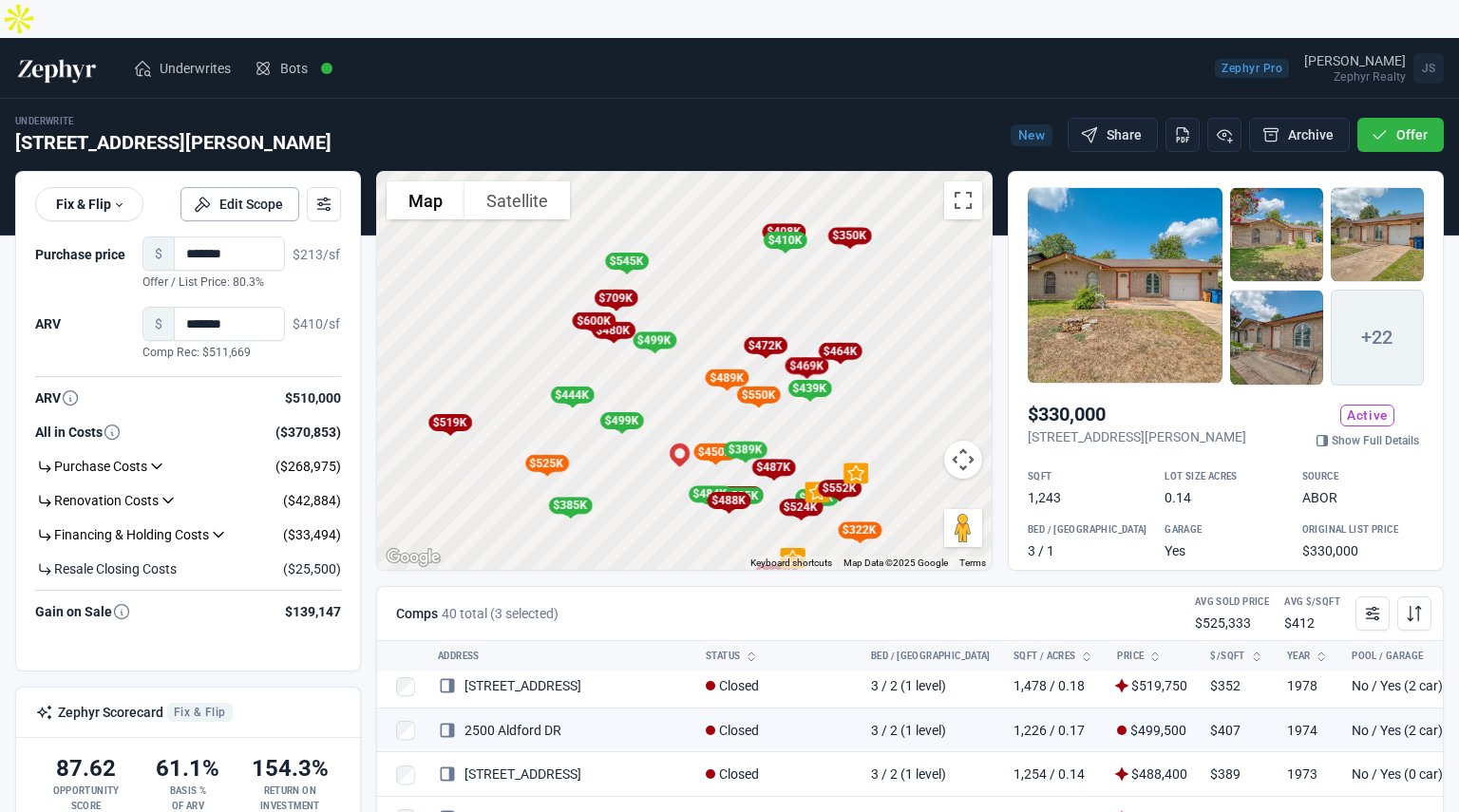 click on "Edit Scope" at bounding box center [239, 204] 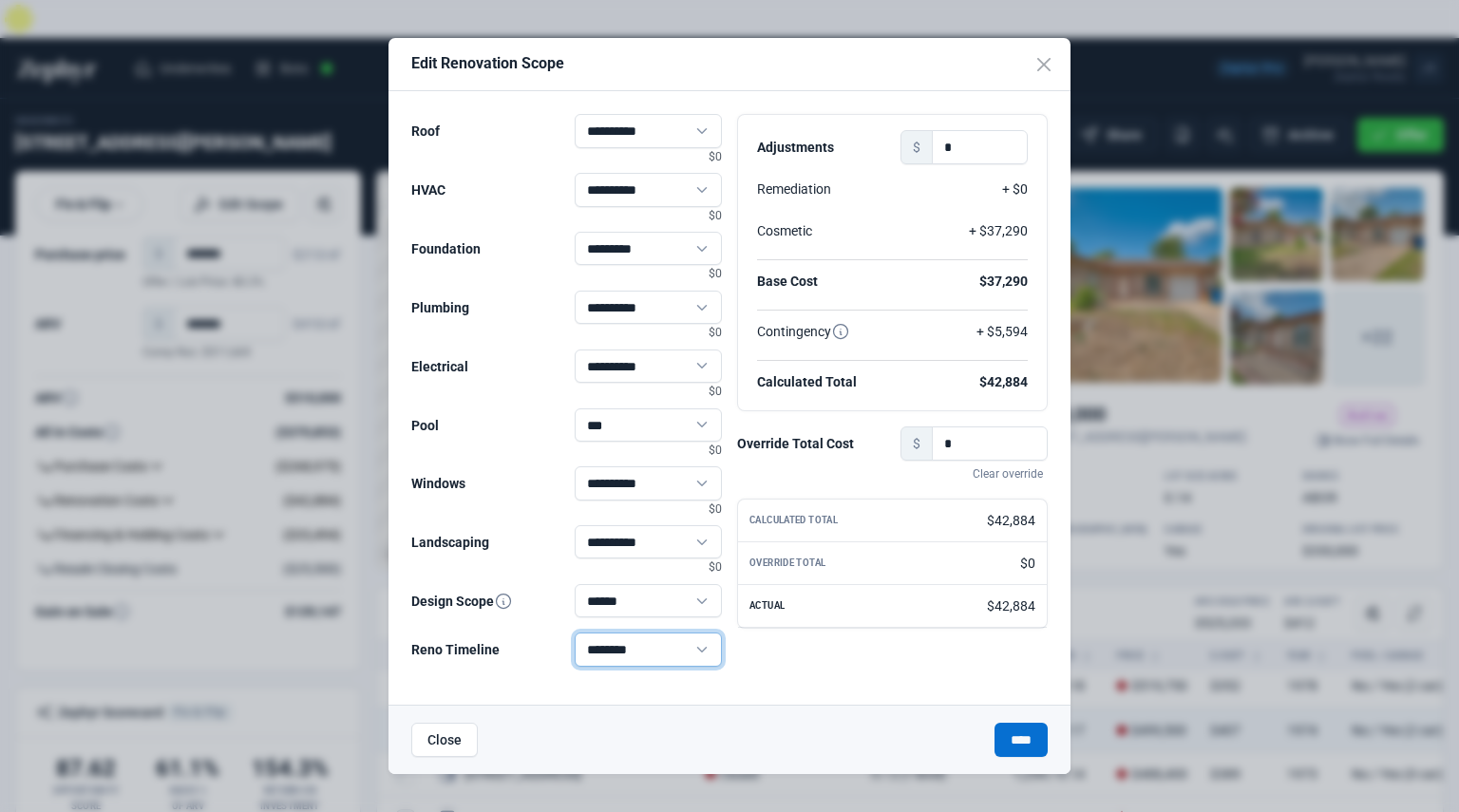 click on "********
********
********
********
********
********
********
********
*********
*********
*********" at bounding box center (649, 649) 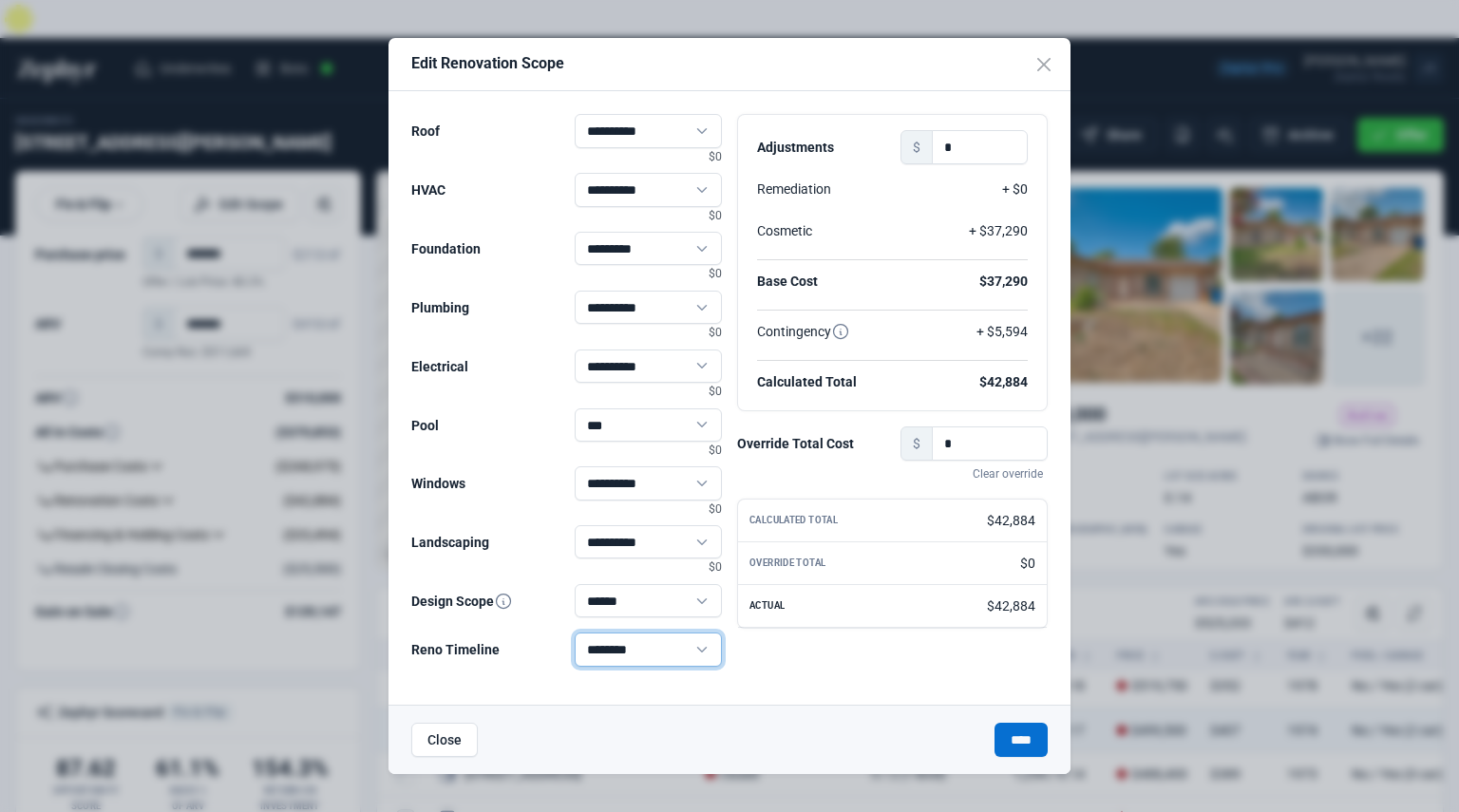 select on "********" 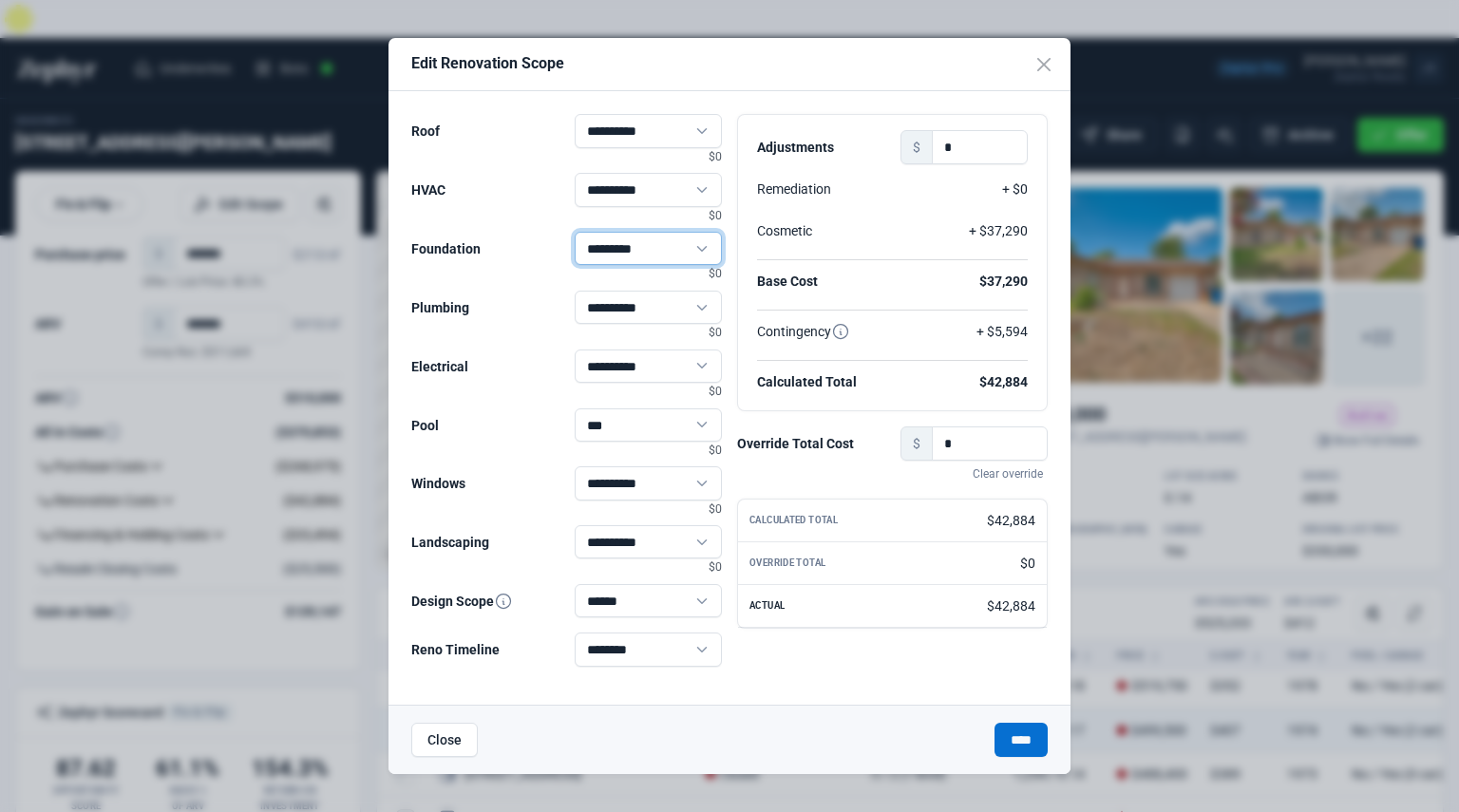click on "**********" at bounding box center [649, 248] 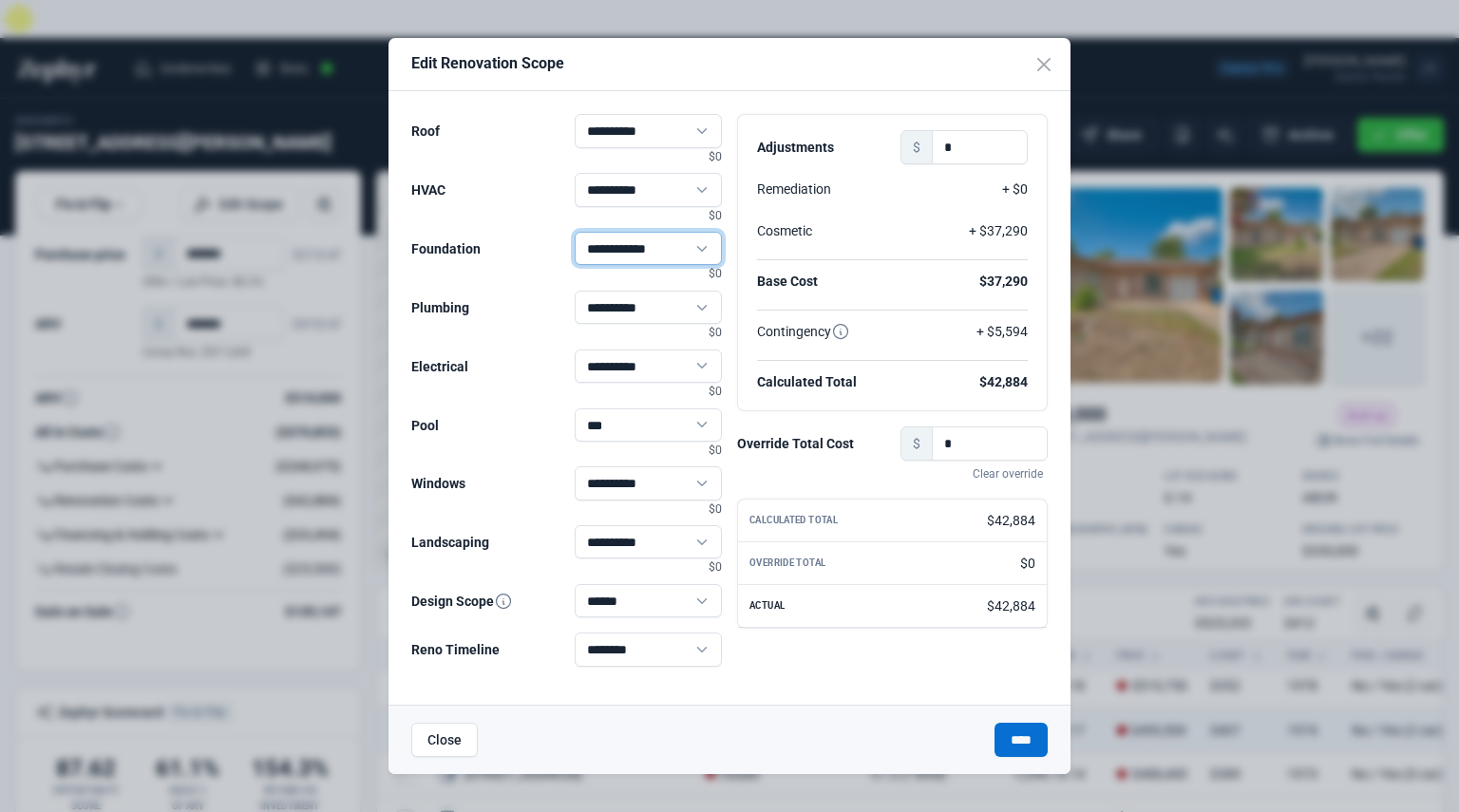 click on "**********" at bounding box center [649, 248] 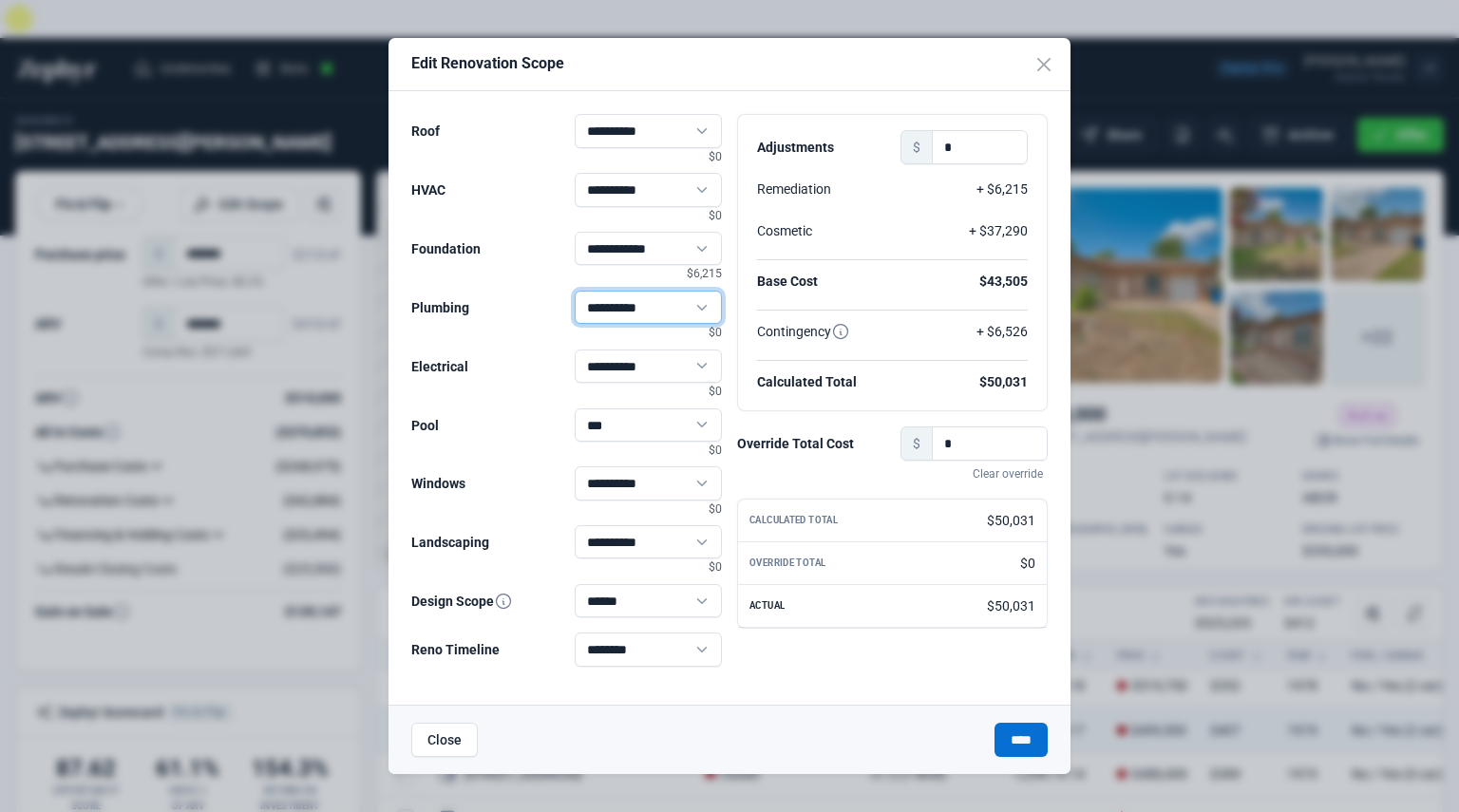click on "**********" at bounding box center (649, 307) 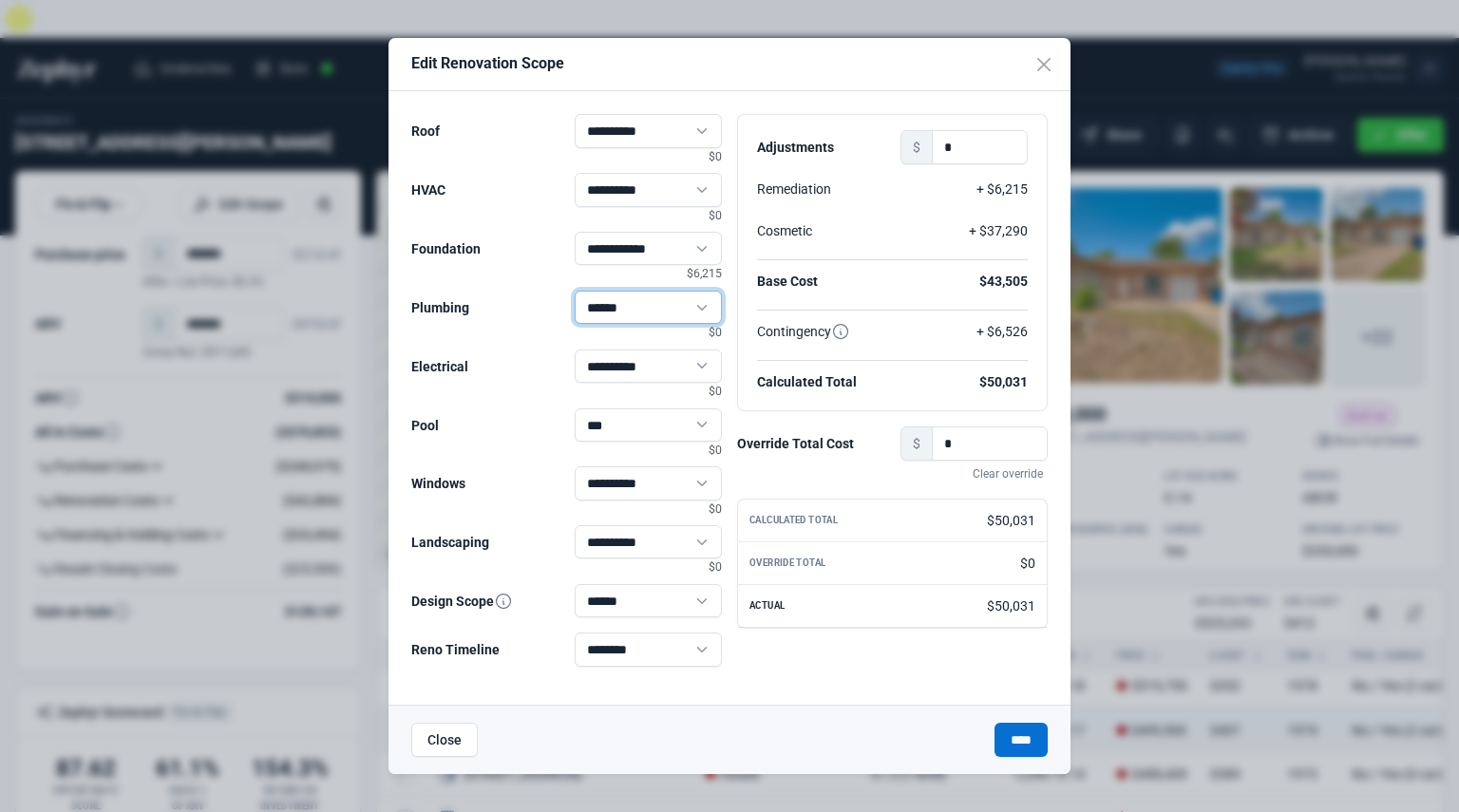 click on "**********" at bounding box center [649, 307] 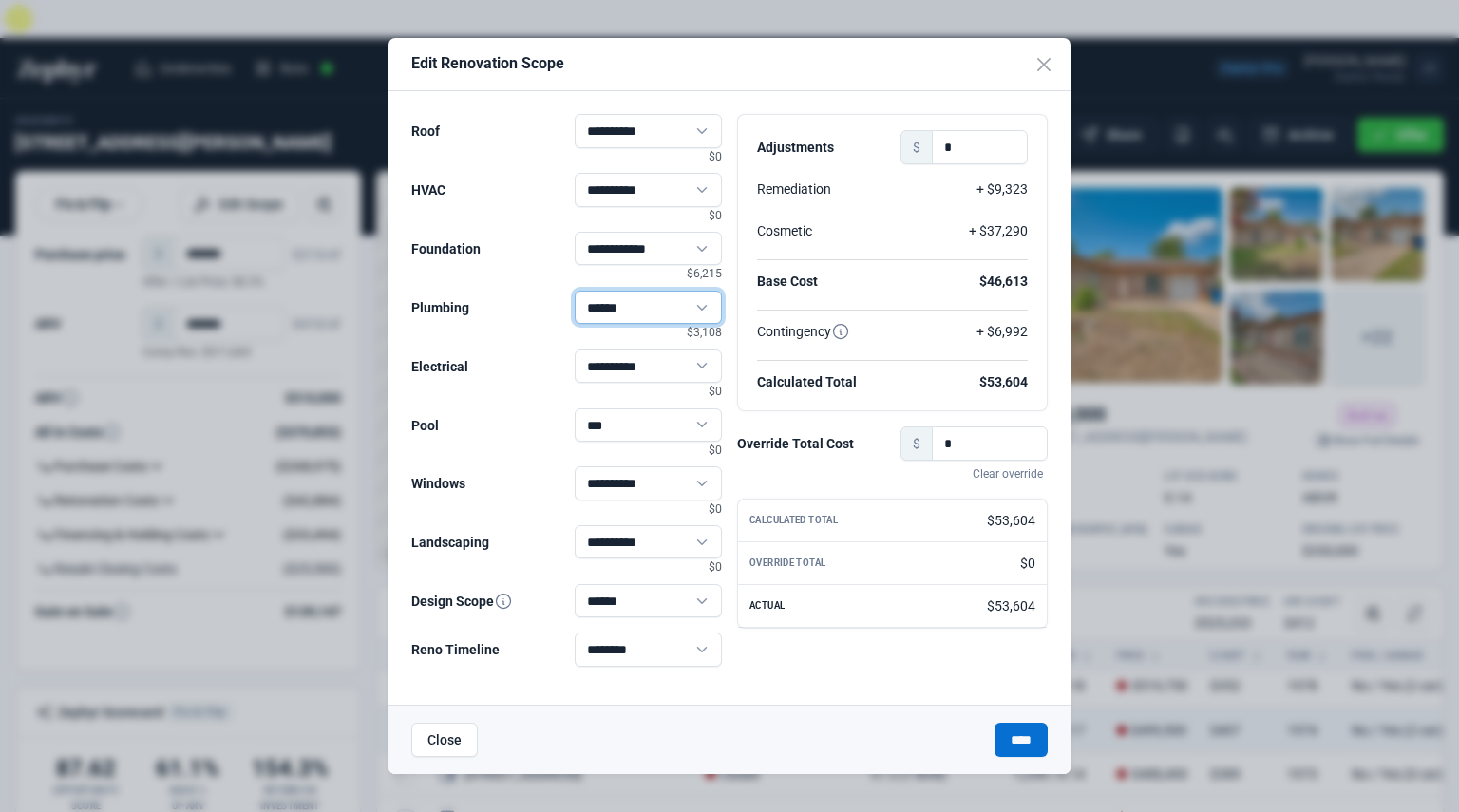 click on "**********" at bounding box center (649, 307) 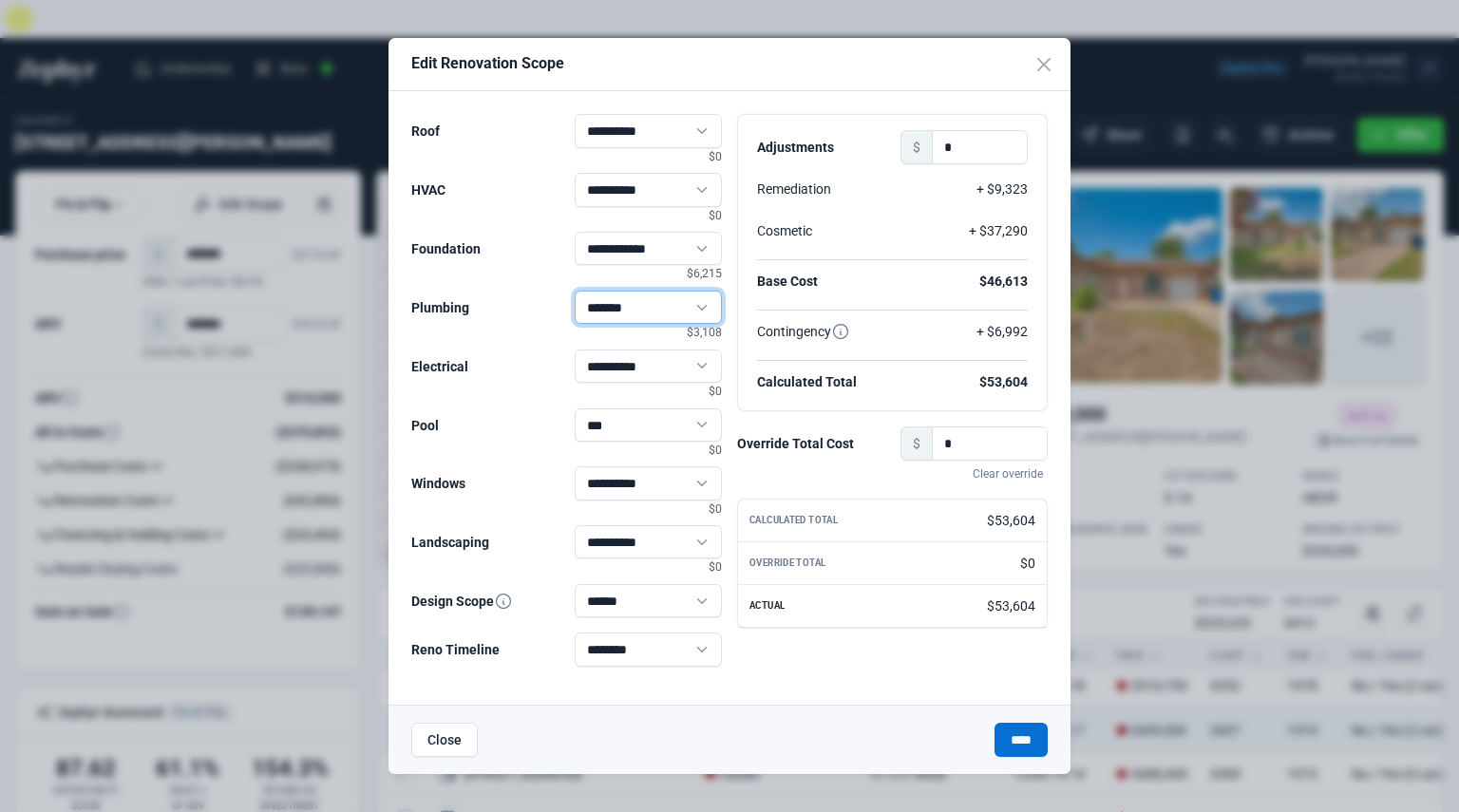 click on "**********" at bounding box center (649, 307) 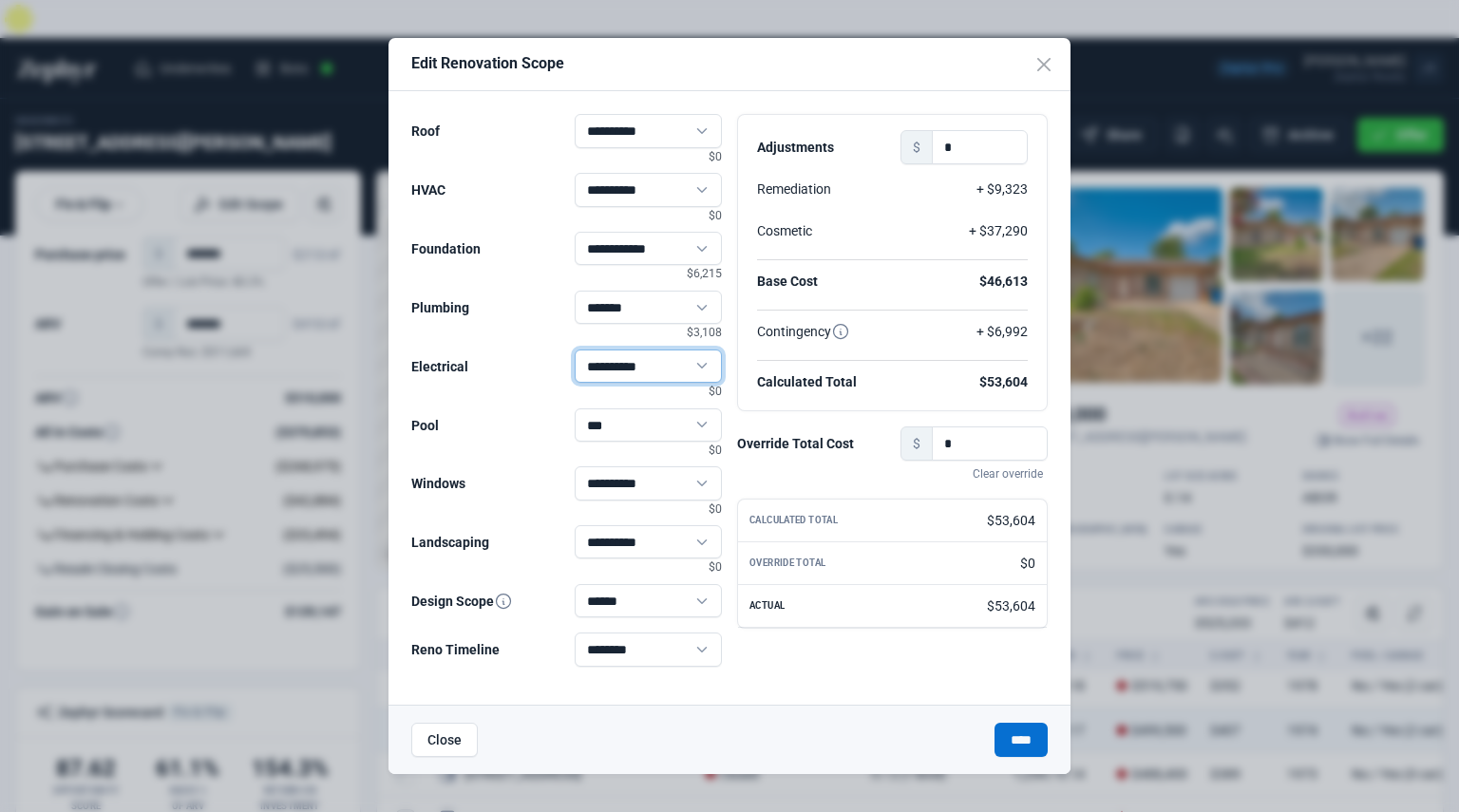 click on "**********" at bounding box center [649, 366] 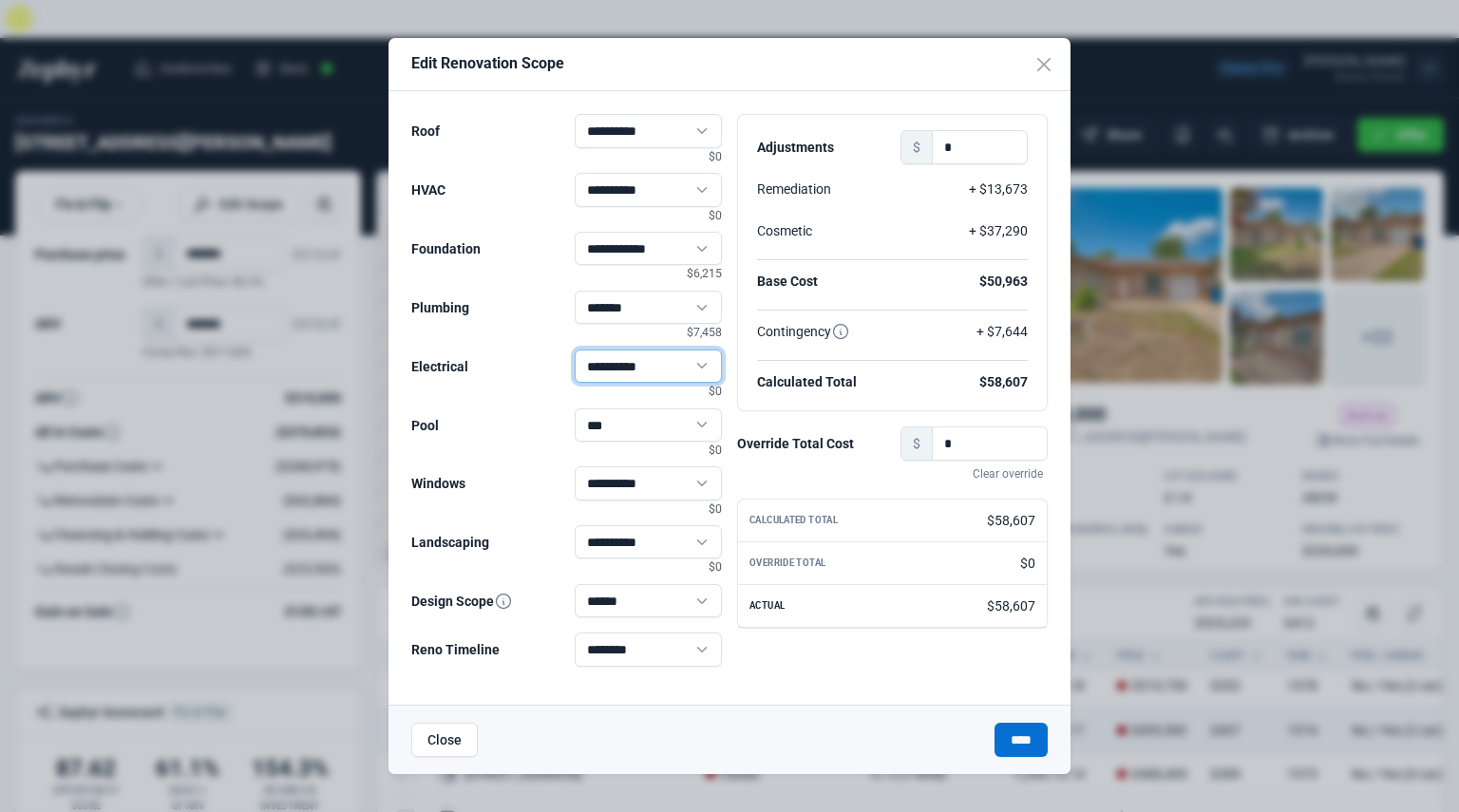 select on "******" 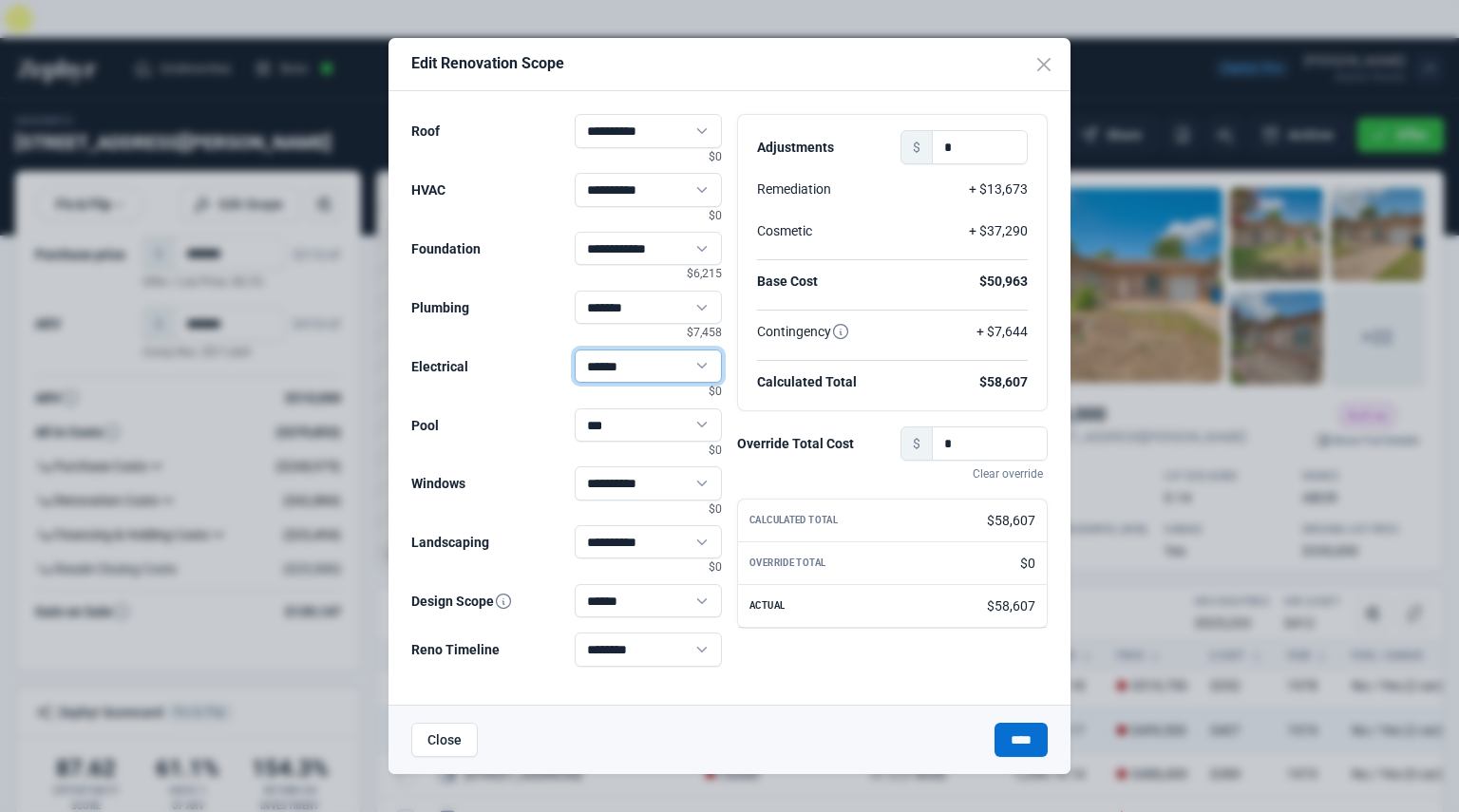 click on "**********" at bounding box center [649, 366] 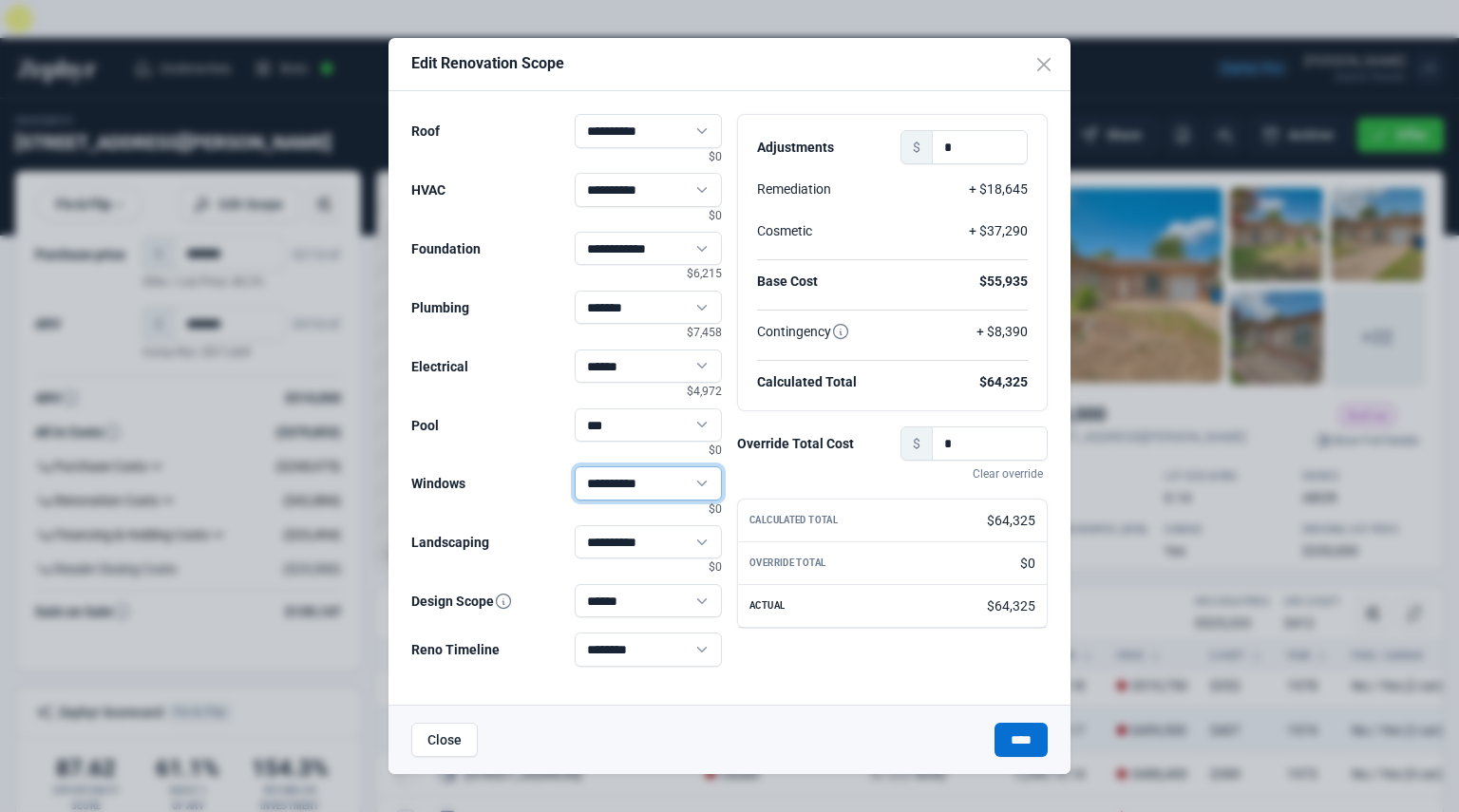click on "**********" at bounding box center [649, 482] 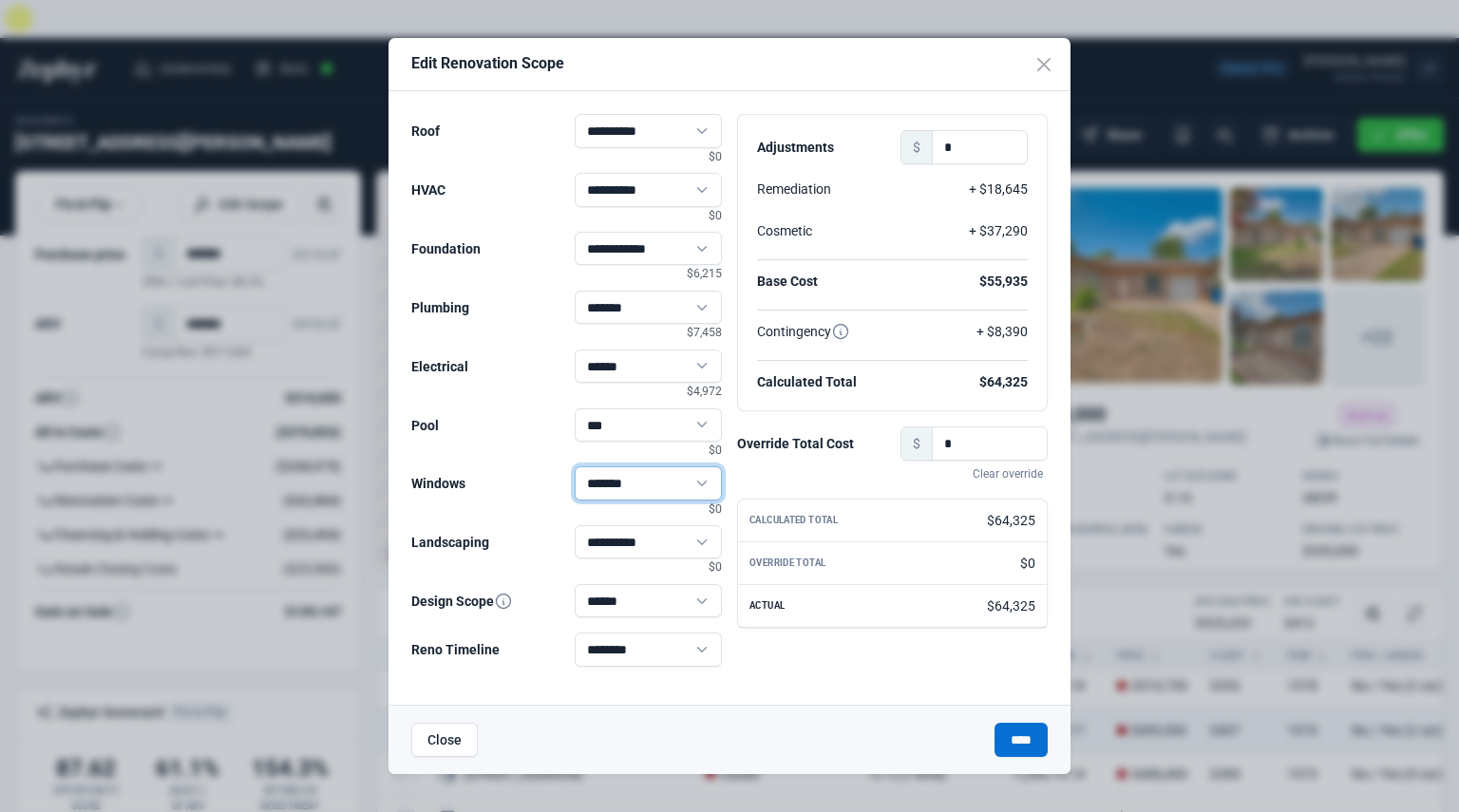 click on "**********" at bounding box center [649, 482] 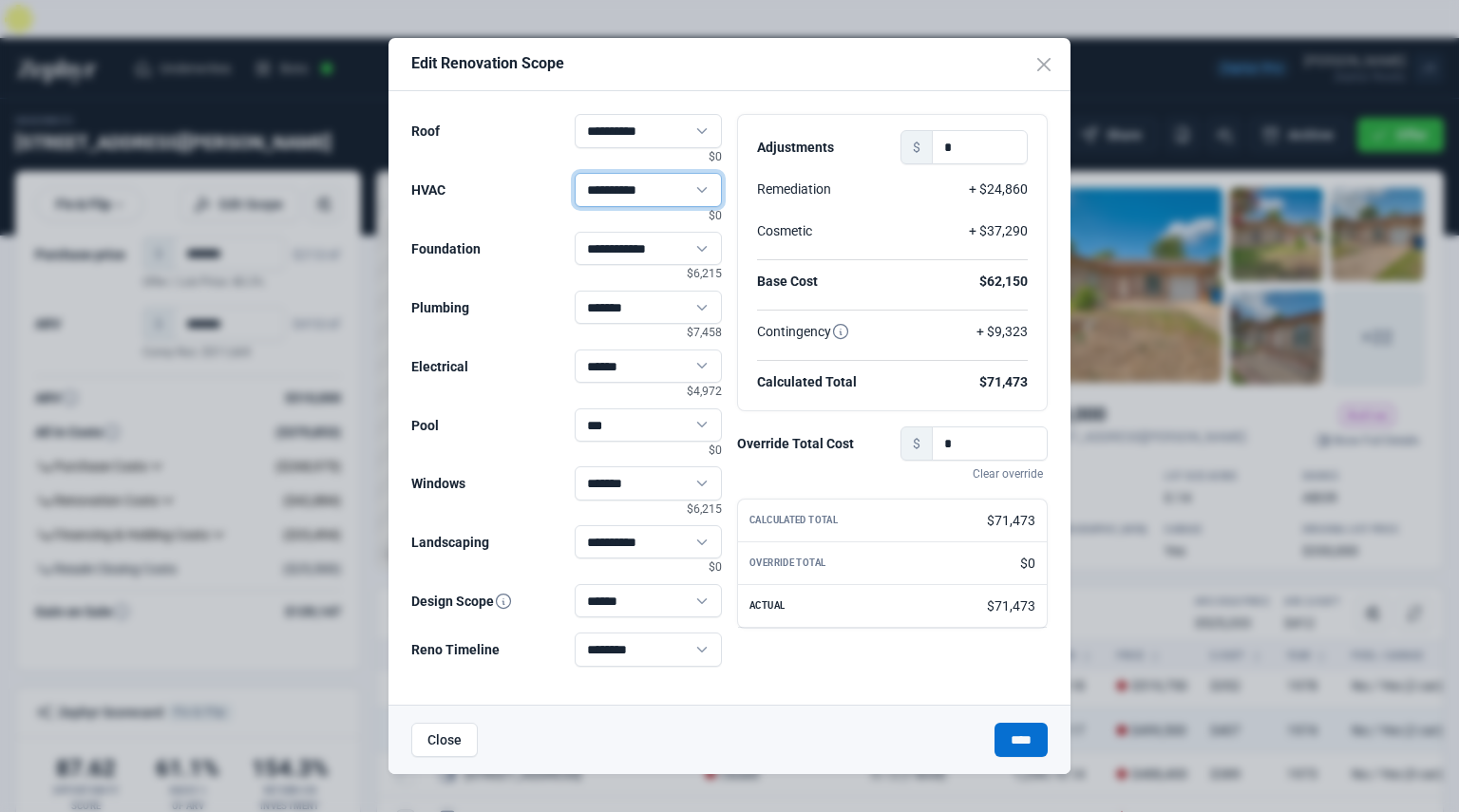 click on "**********" at bounding box center (649, 189) 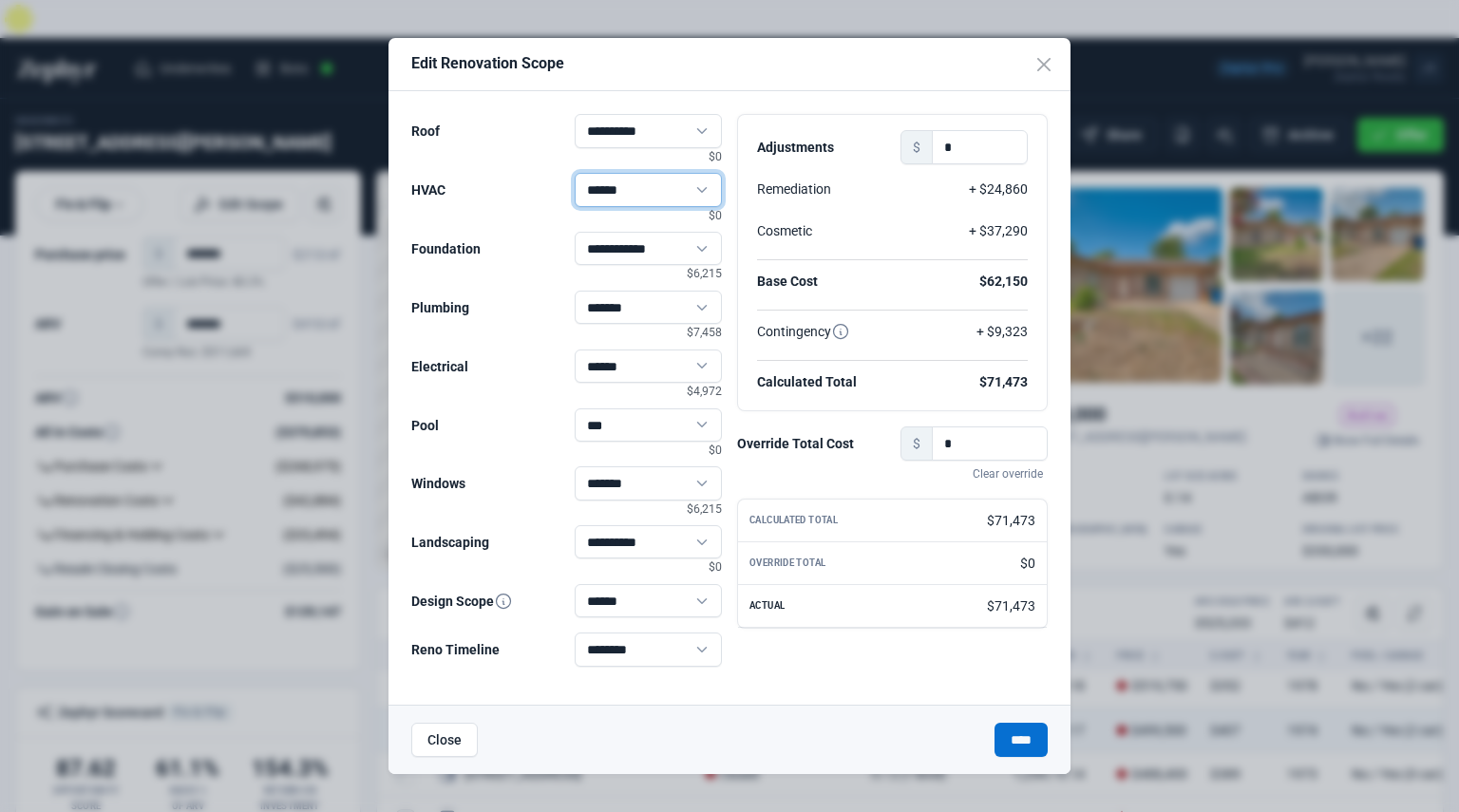 click on "**********" at bounding box center (649, 189) 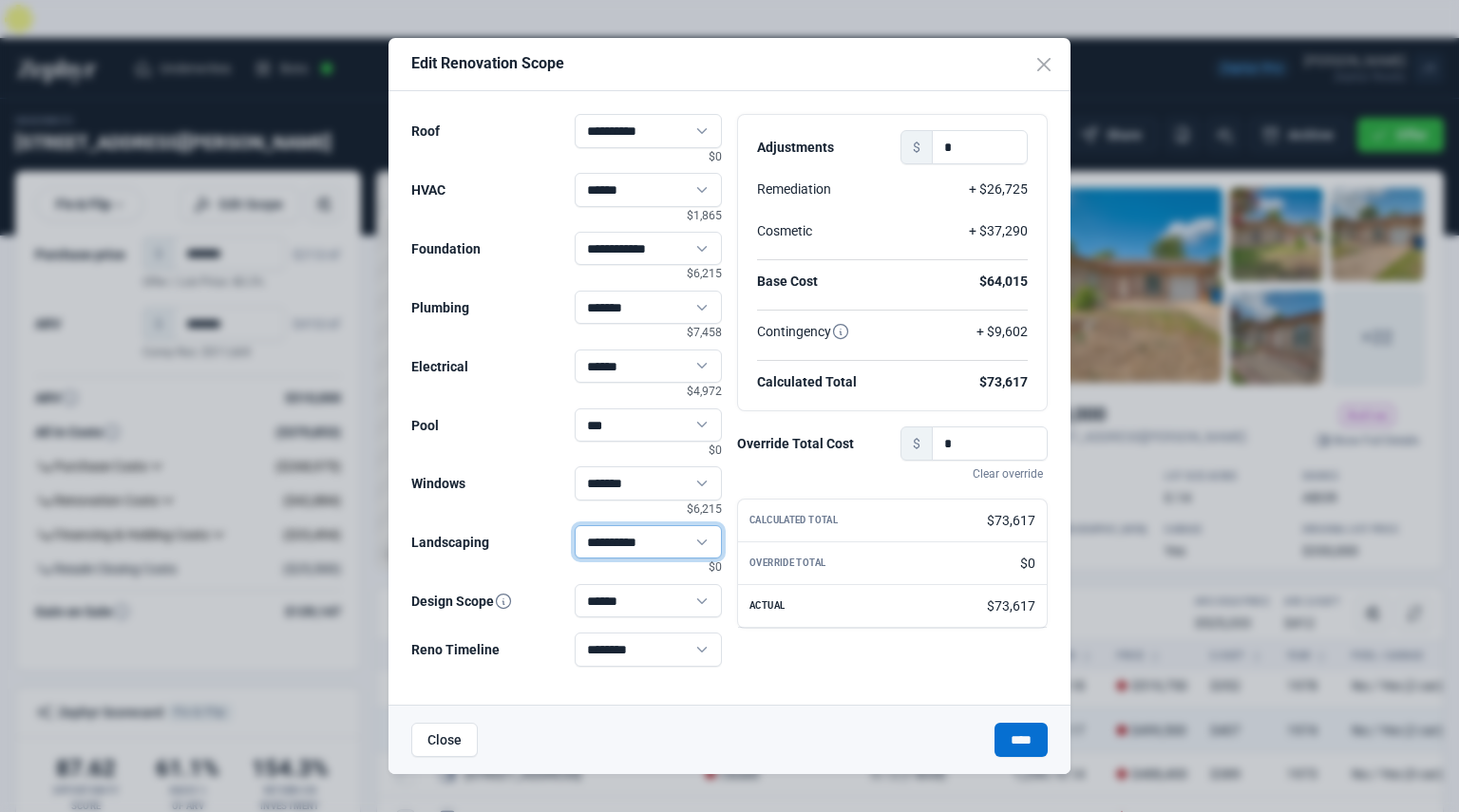 click on "**********" at bounding box center [649, 541] 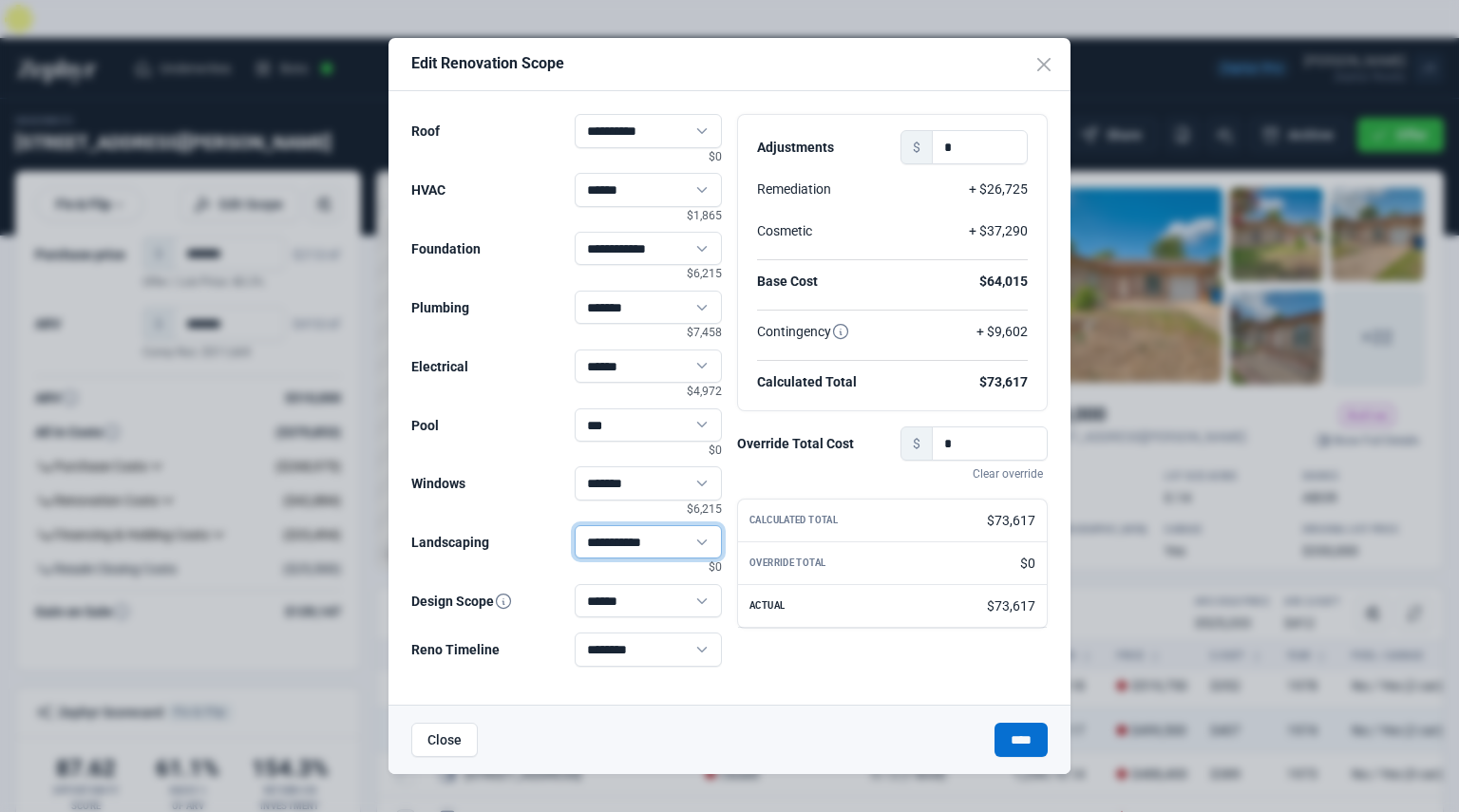click on "**********" at bounding box center (649, 541) 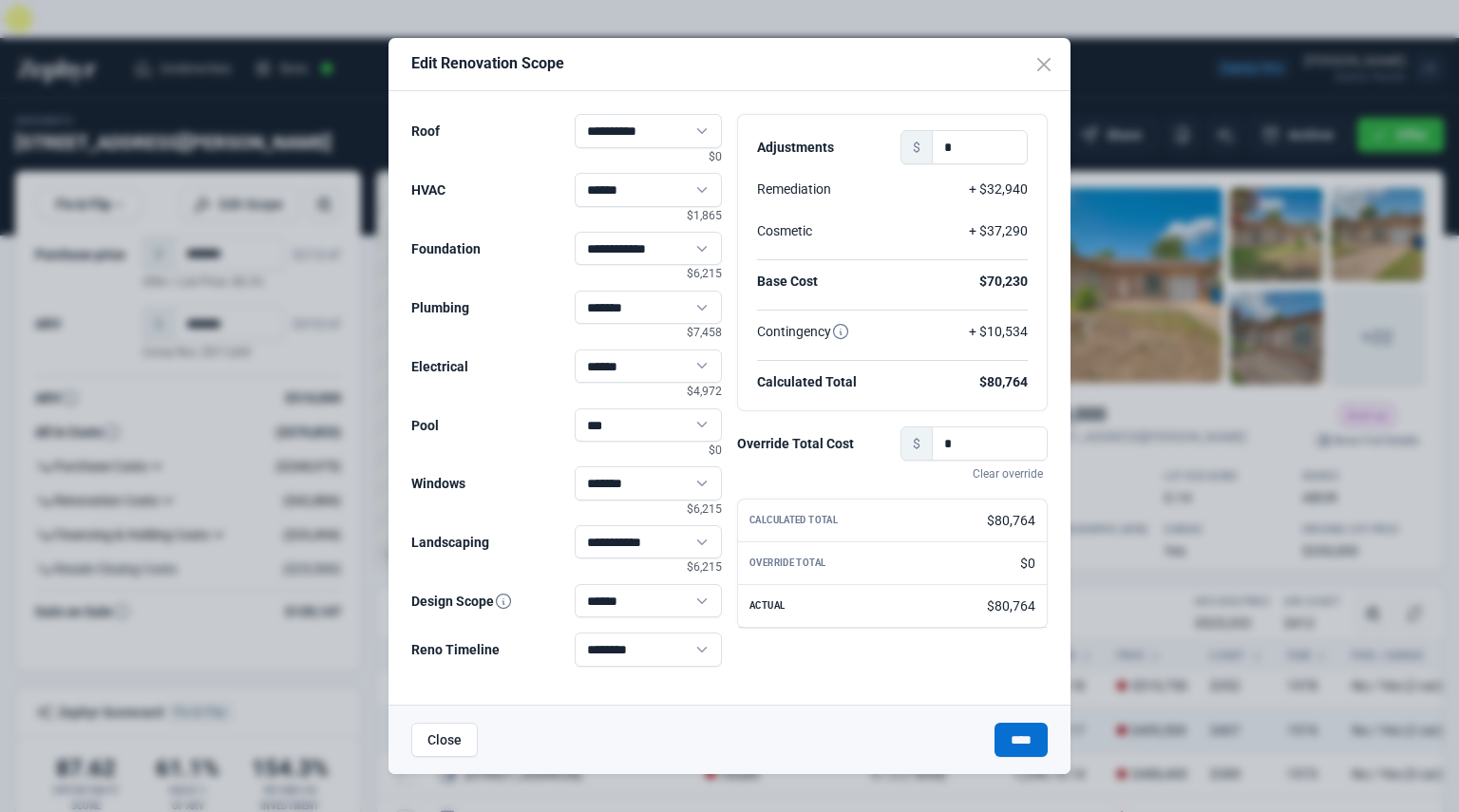 click on "Close
****" at bounding box center (730, 739) 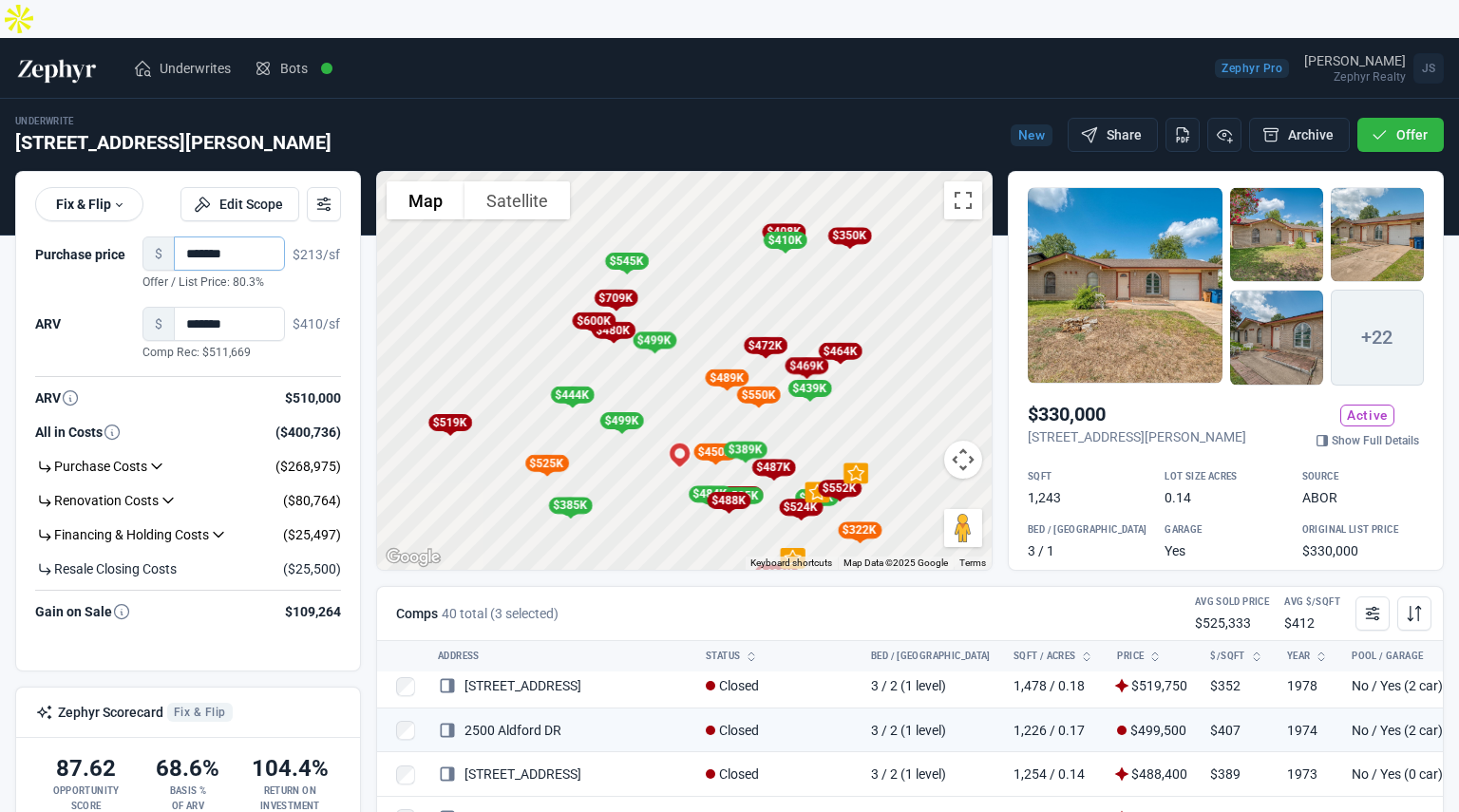 click on "*******" at bounding box center [229, 254] 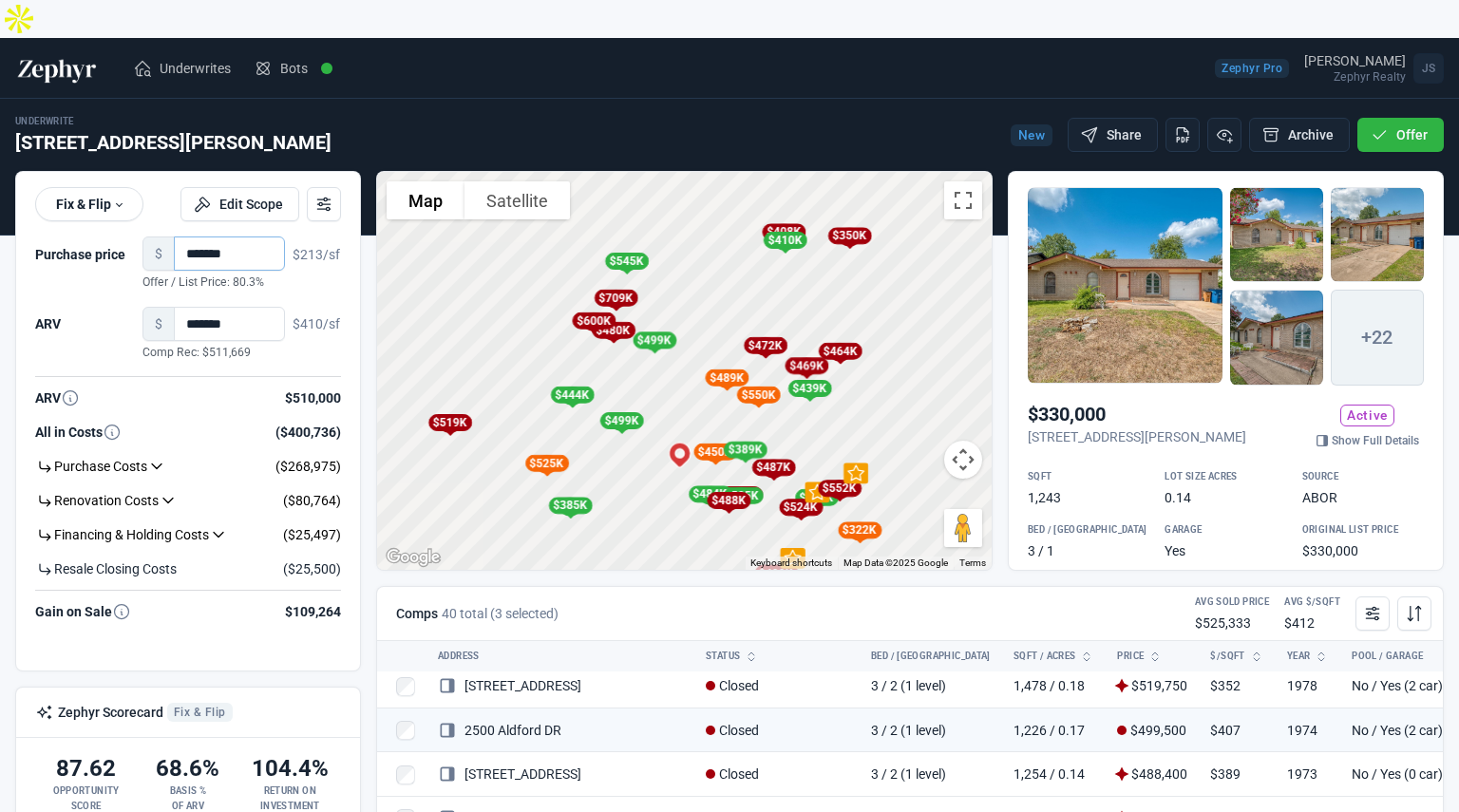 click on "*******" at bounding box center (229, 254) 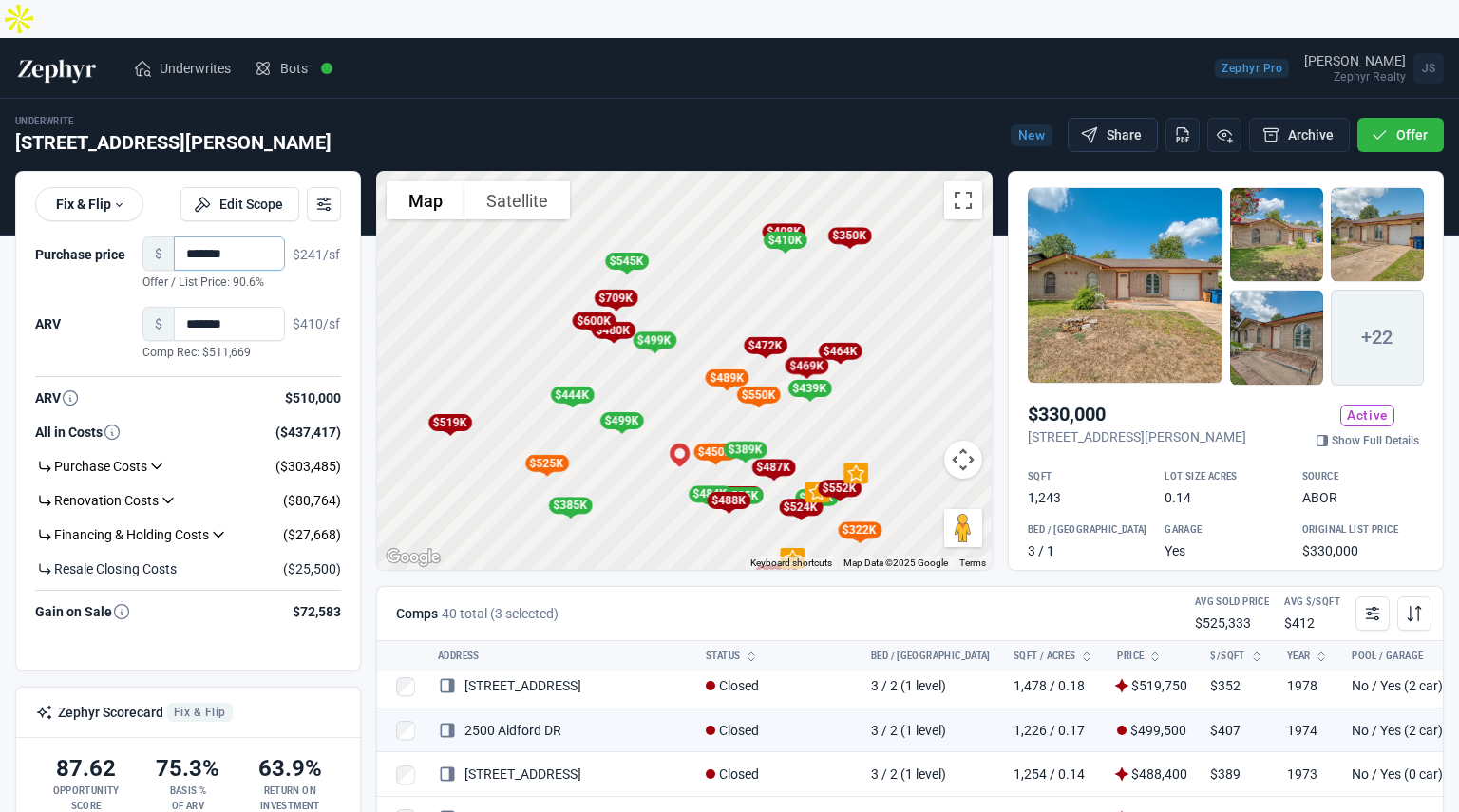 type on "*******" 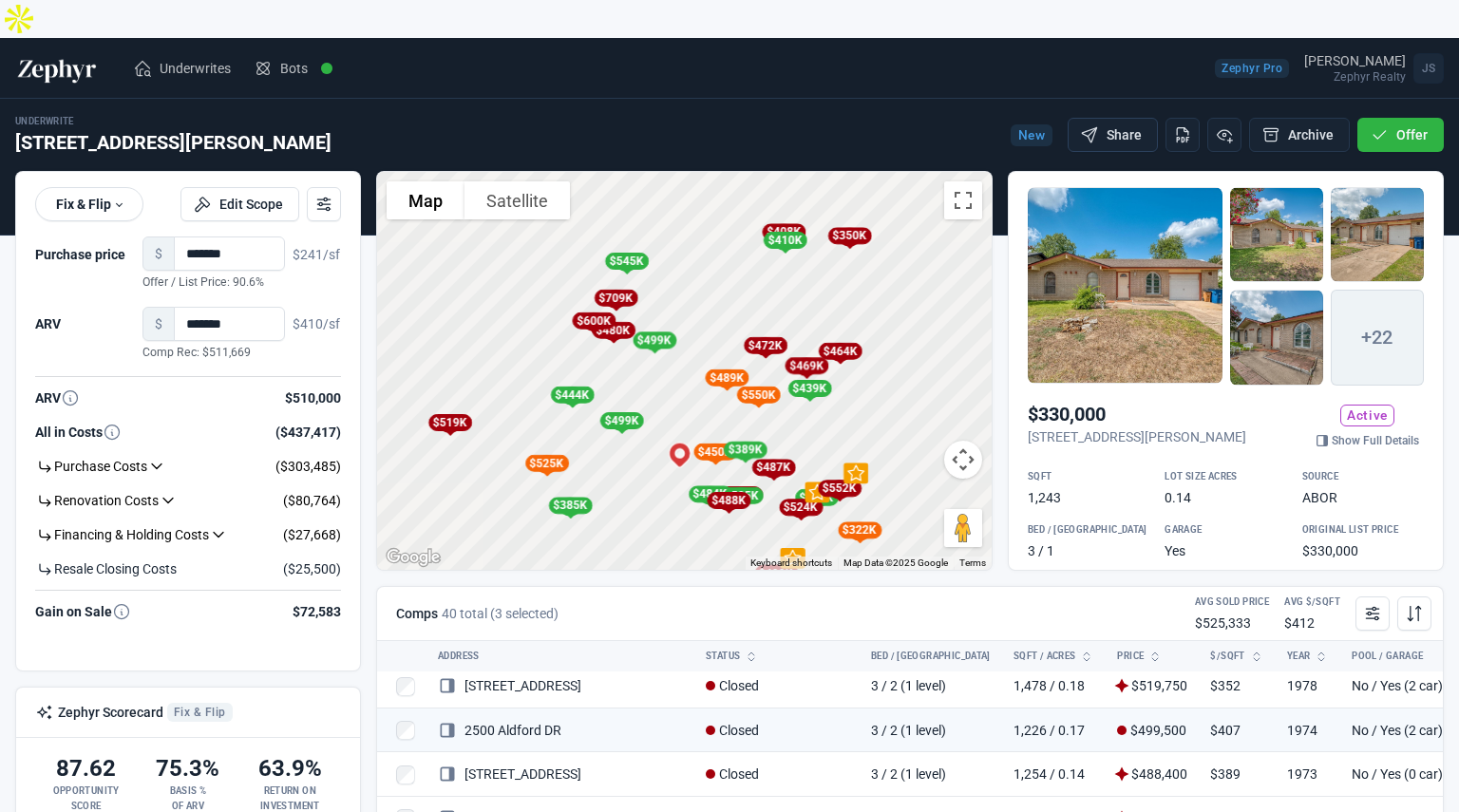 click on "Share" at bounding box center (1112, 135) 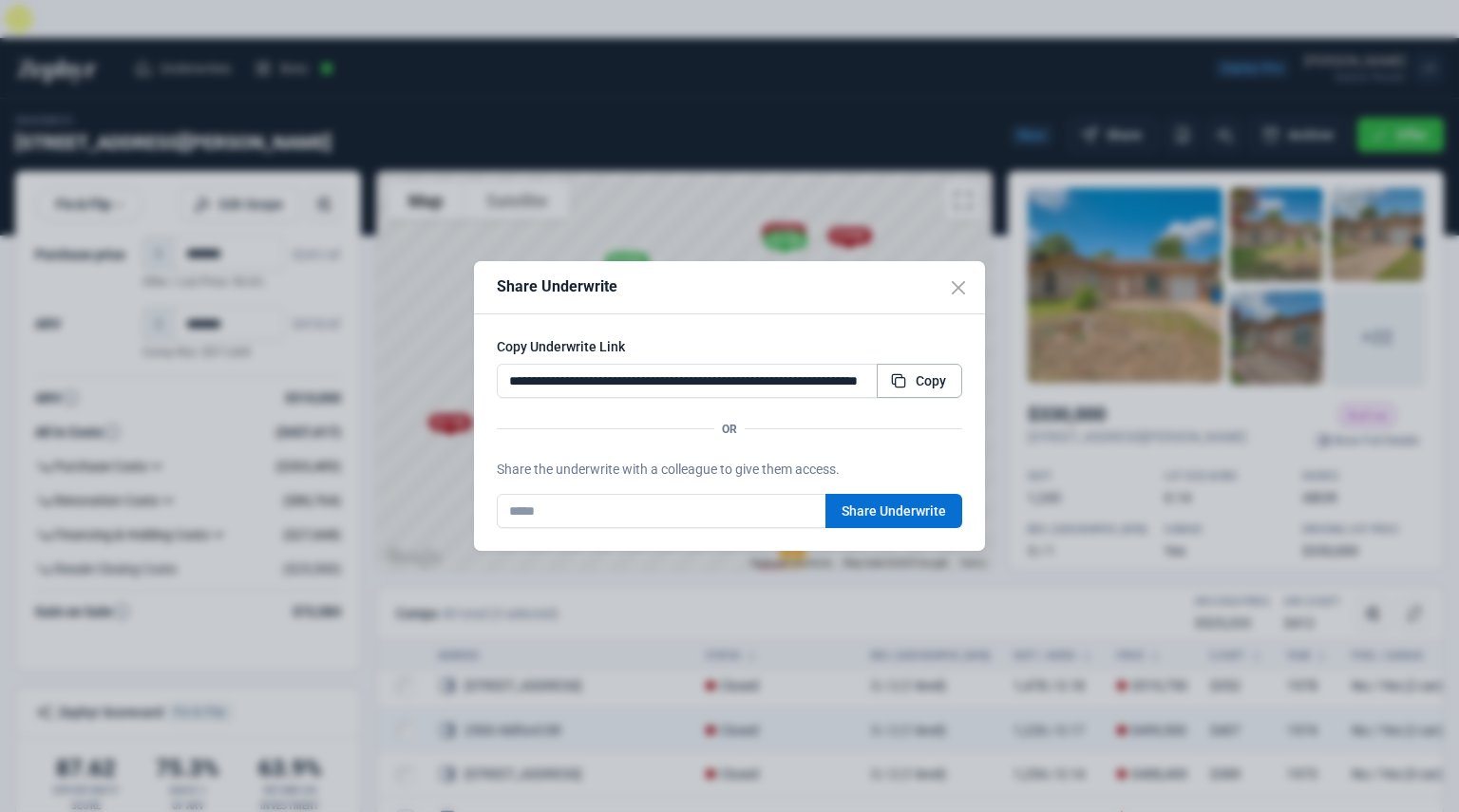 click on "Copy" at bounding box center [931, 381] 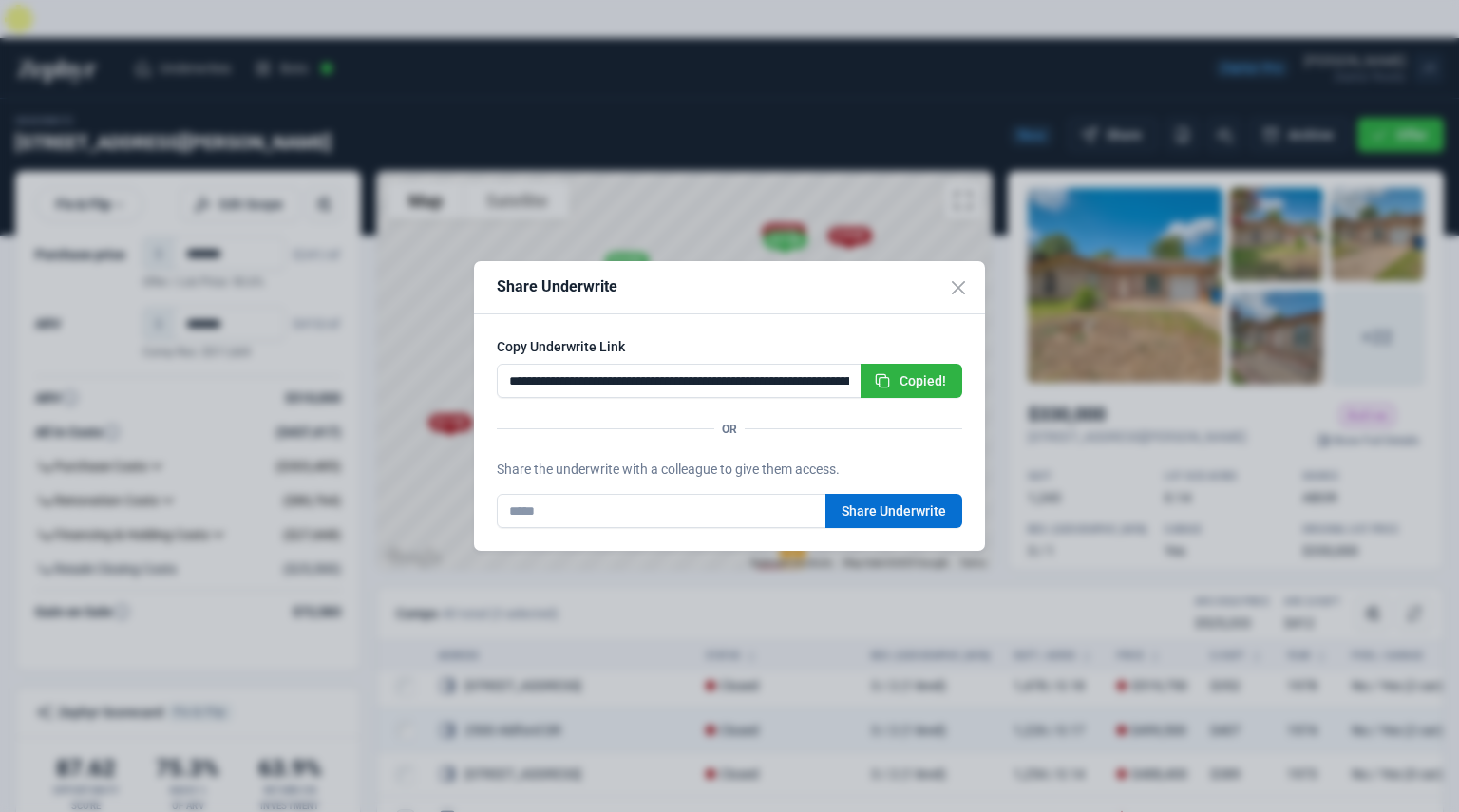 type 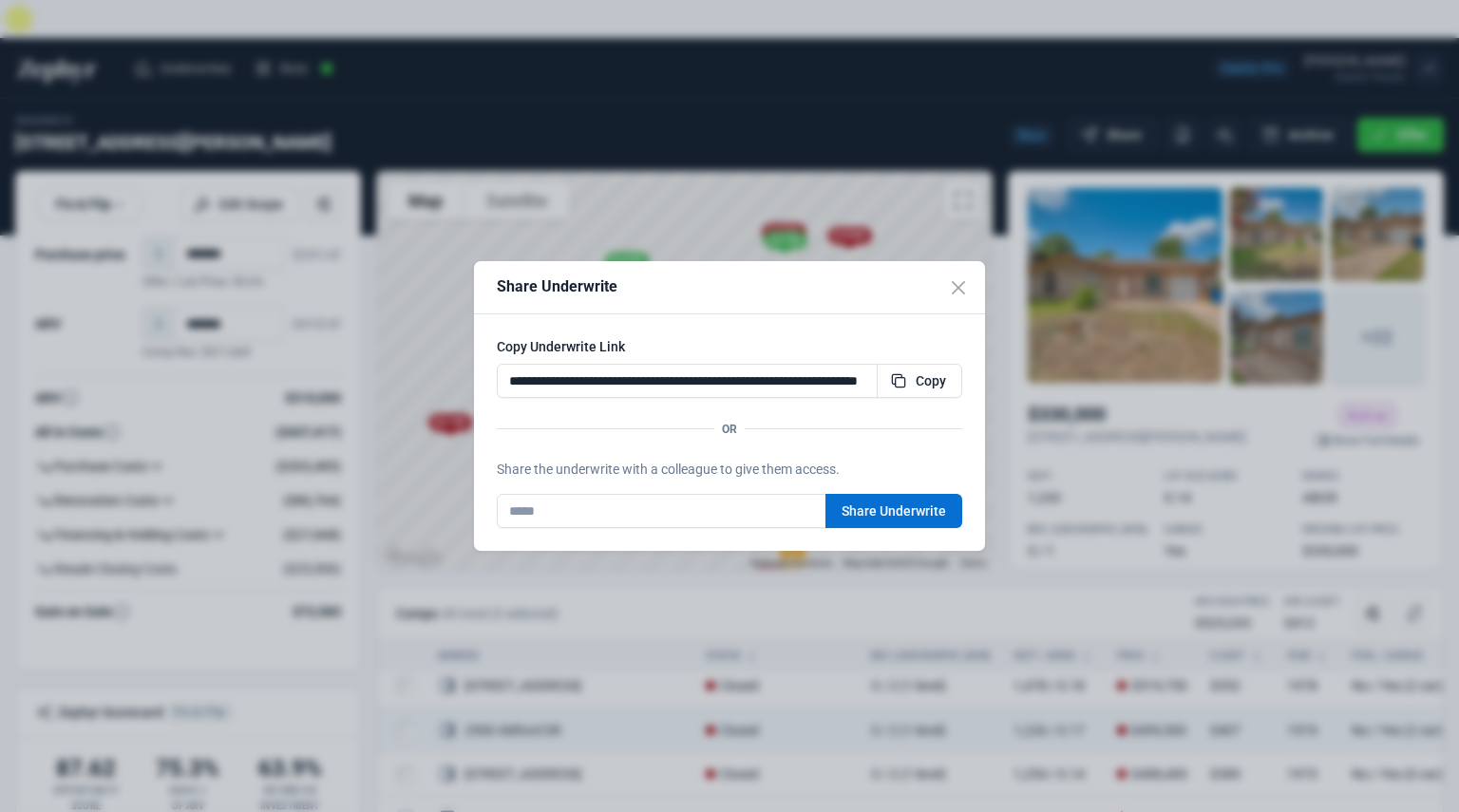 click on "**********" at bounding box center [730, 406] 